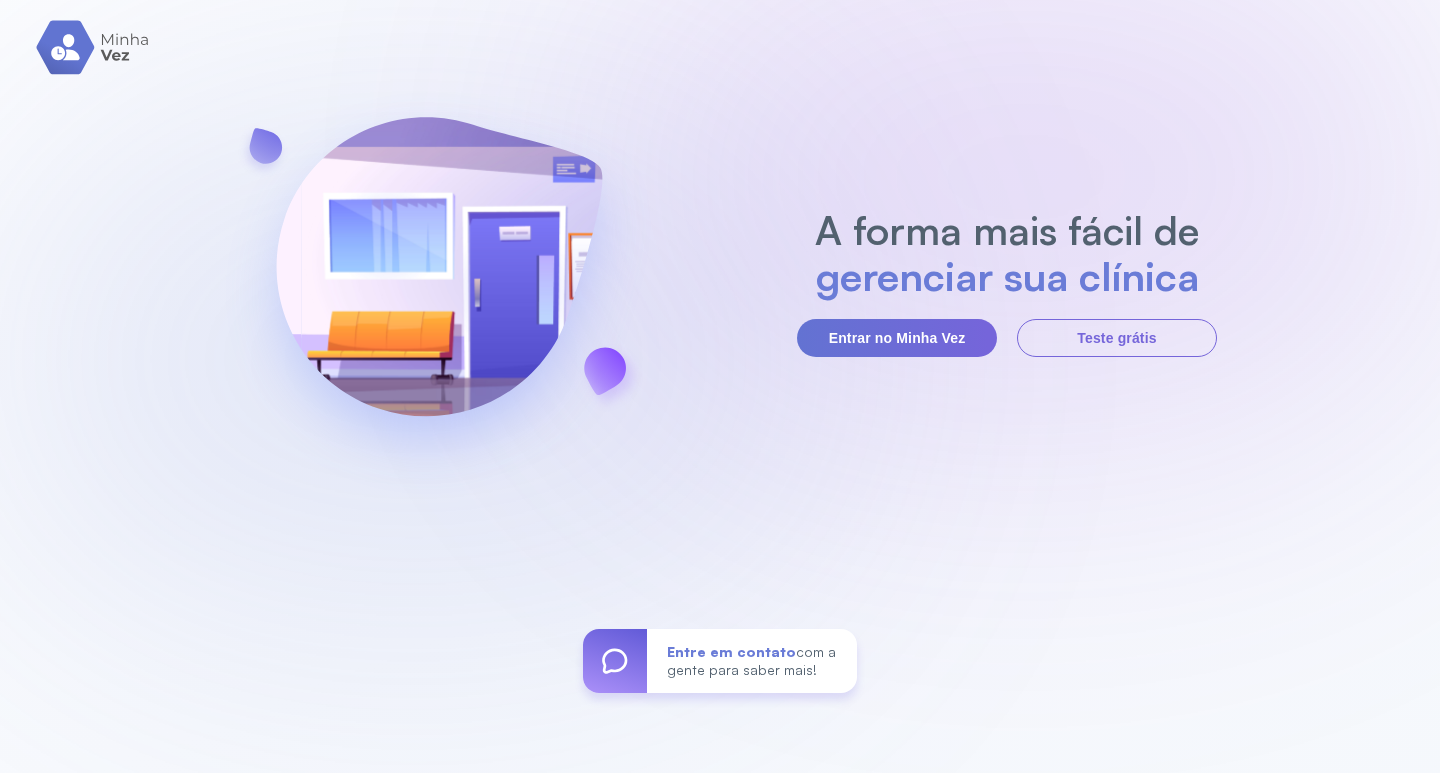 scroll, scrollTop: 0, scrollLeft: 0, axis: both 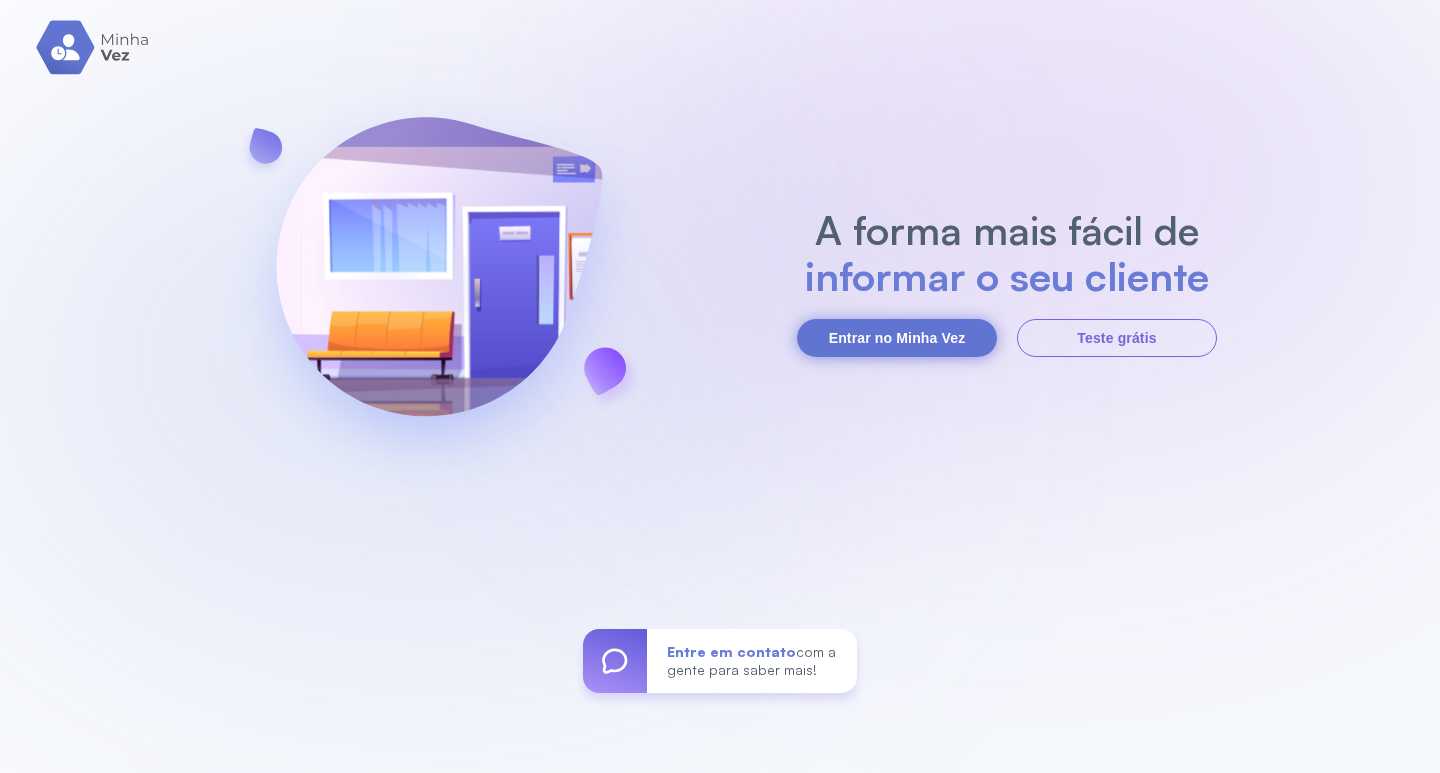 click on "Entrar no Minha Vez" at bounding box center (897, 338) 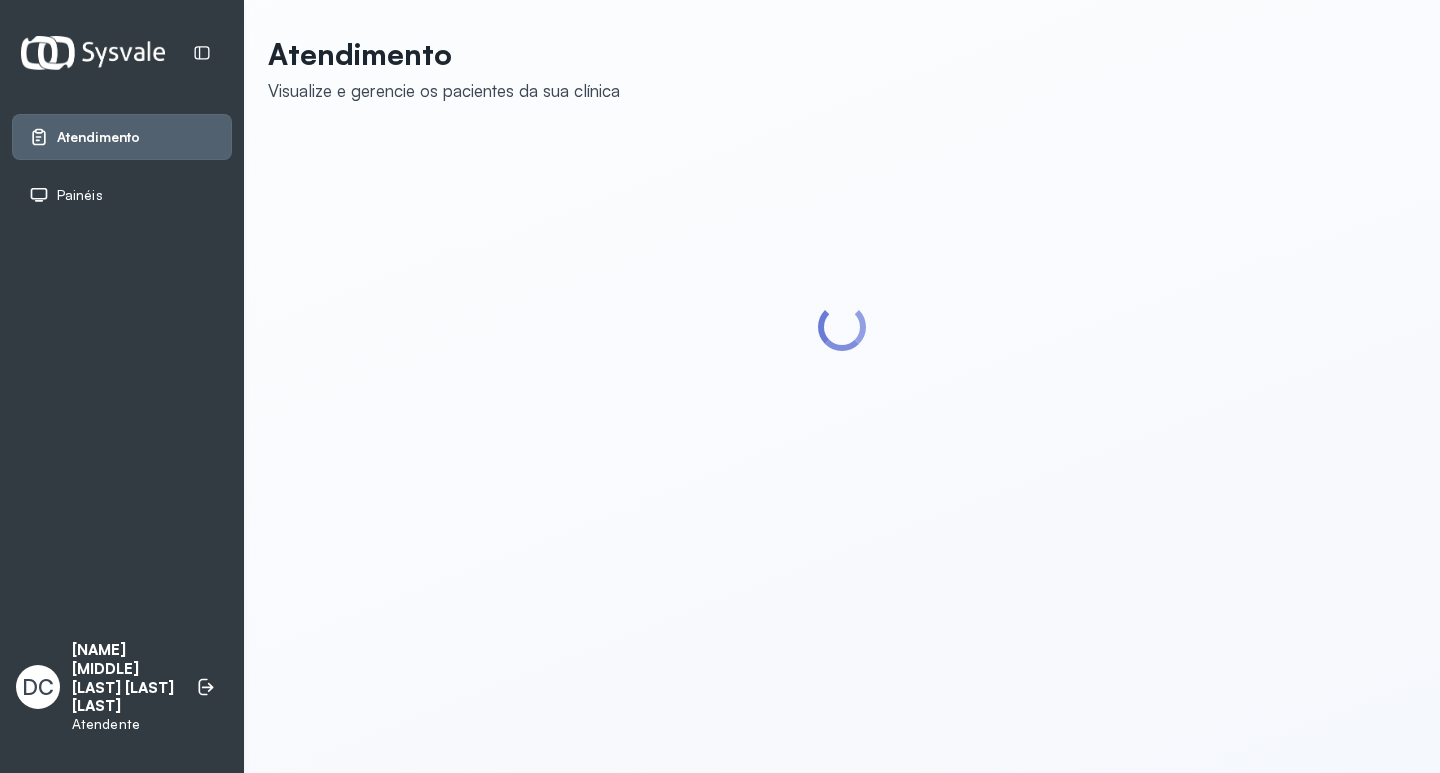 scroll, scrollTop: 0, scrollLeft: 0, axis: both 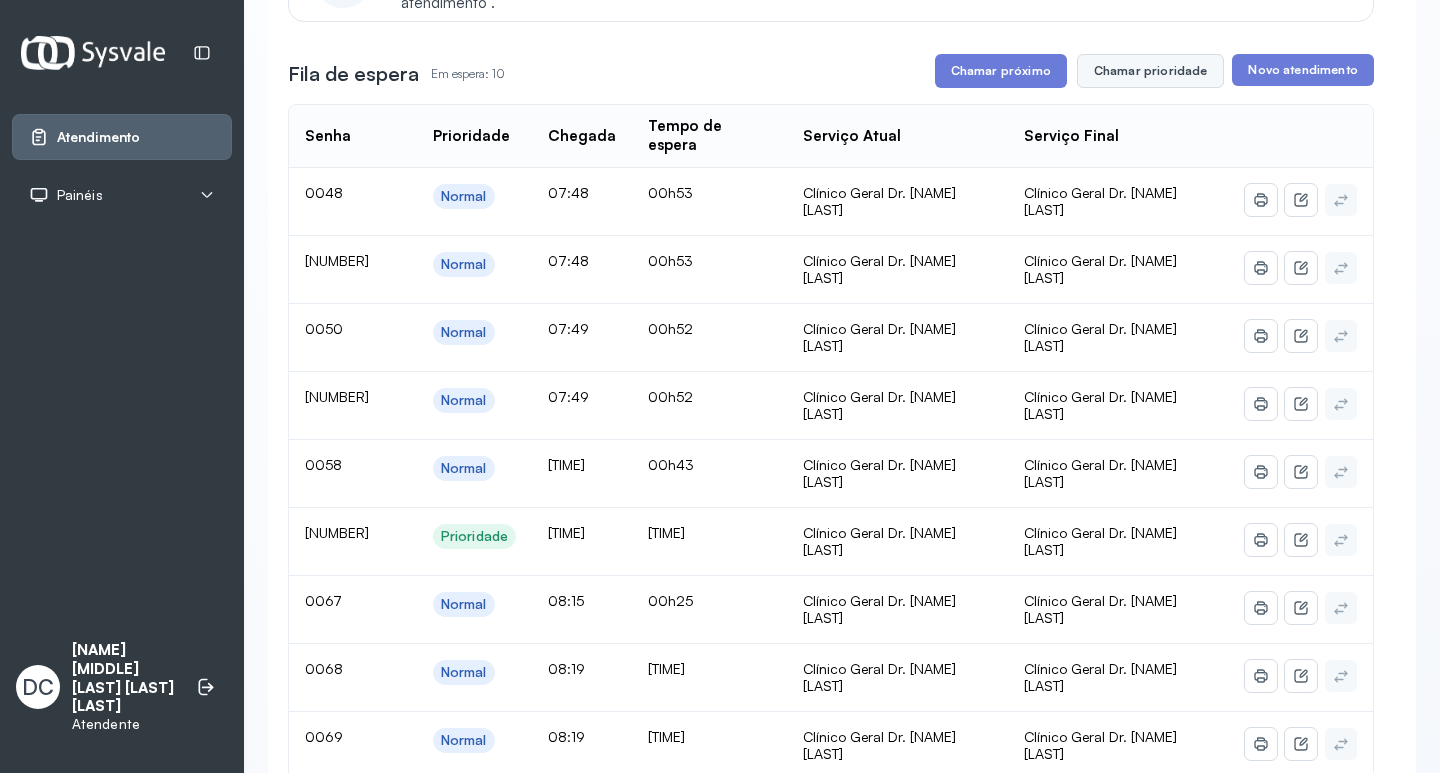 click on "Chamar prioridade" at bounding box center (1151, 71) 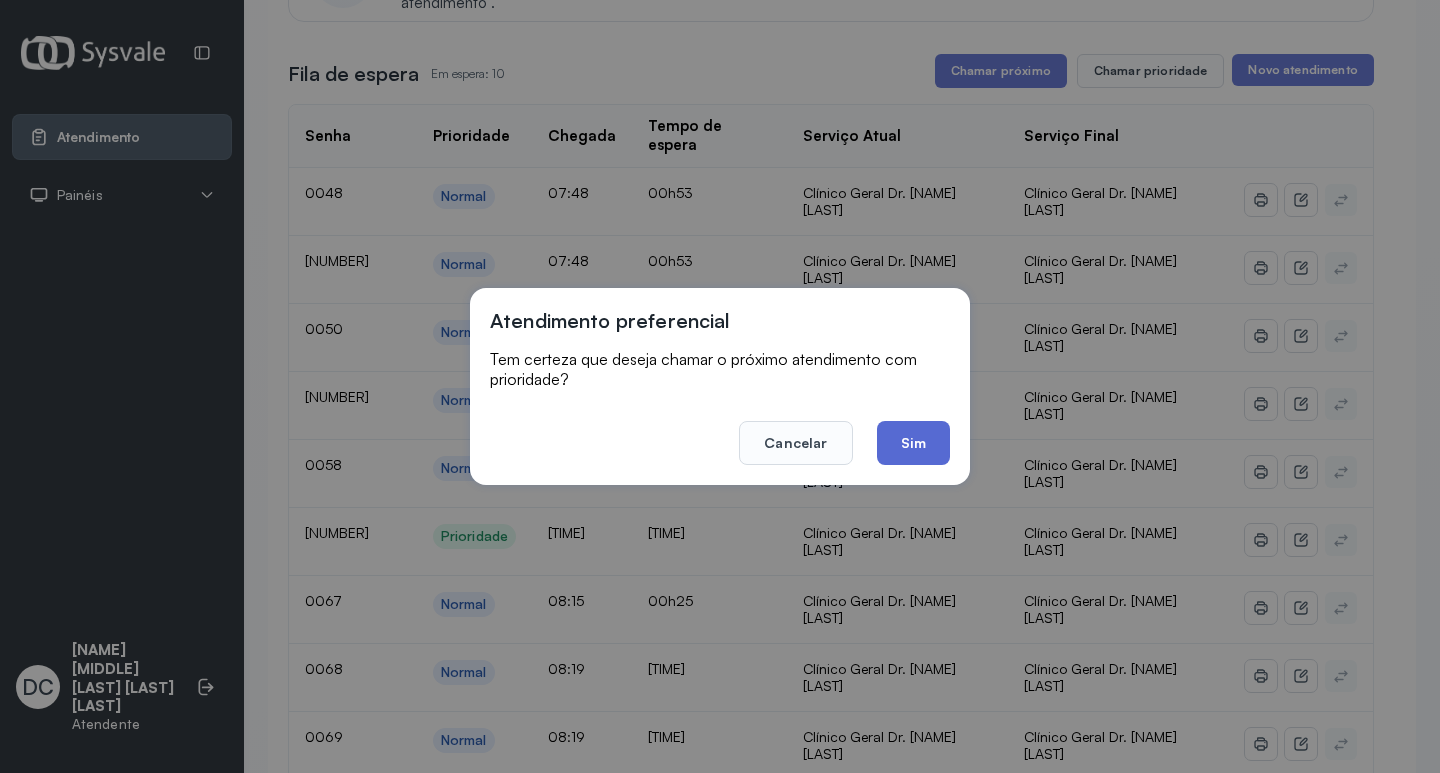 click on "Sim" 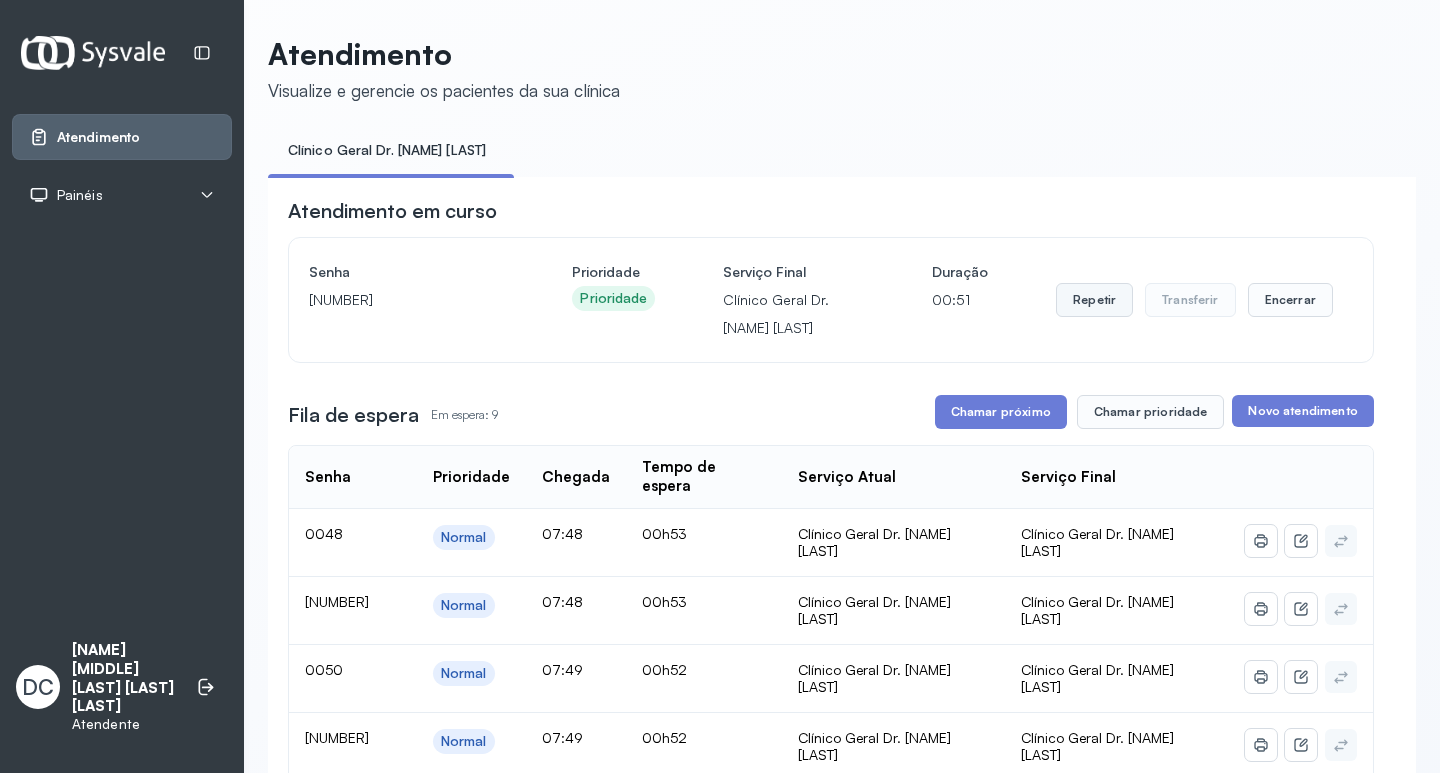 click on "Repetir" at bounding box center (1094, 300) 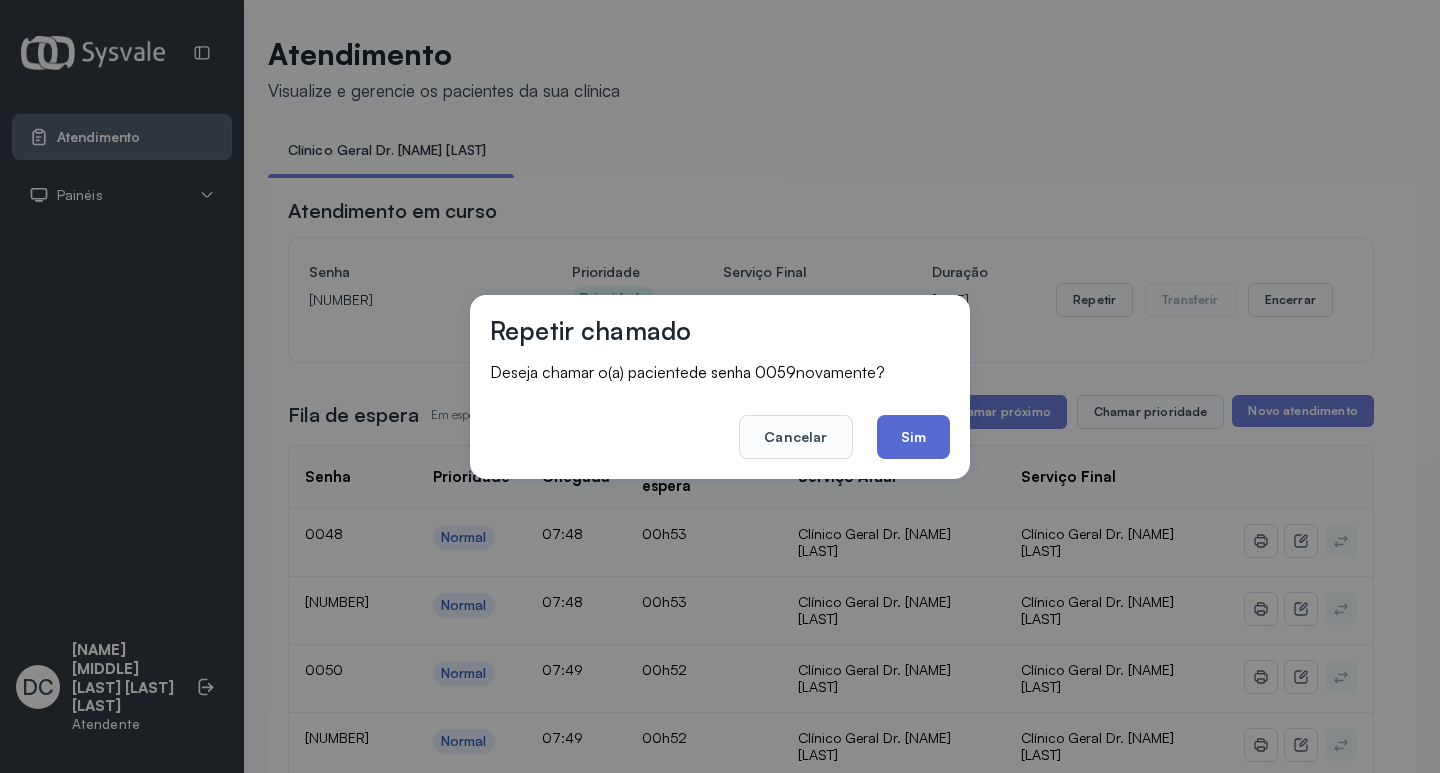 click on "Sim" 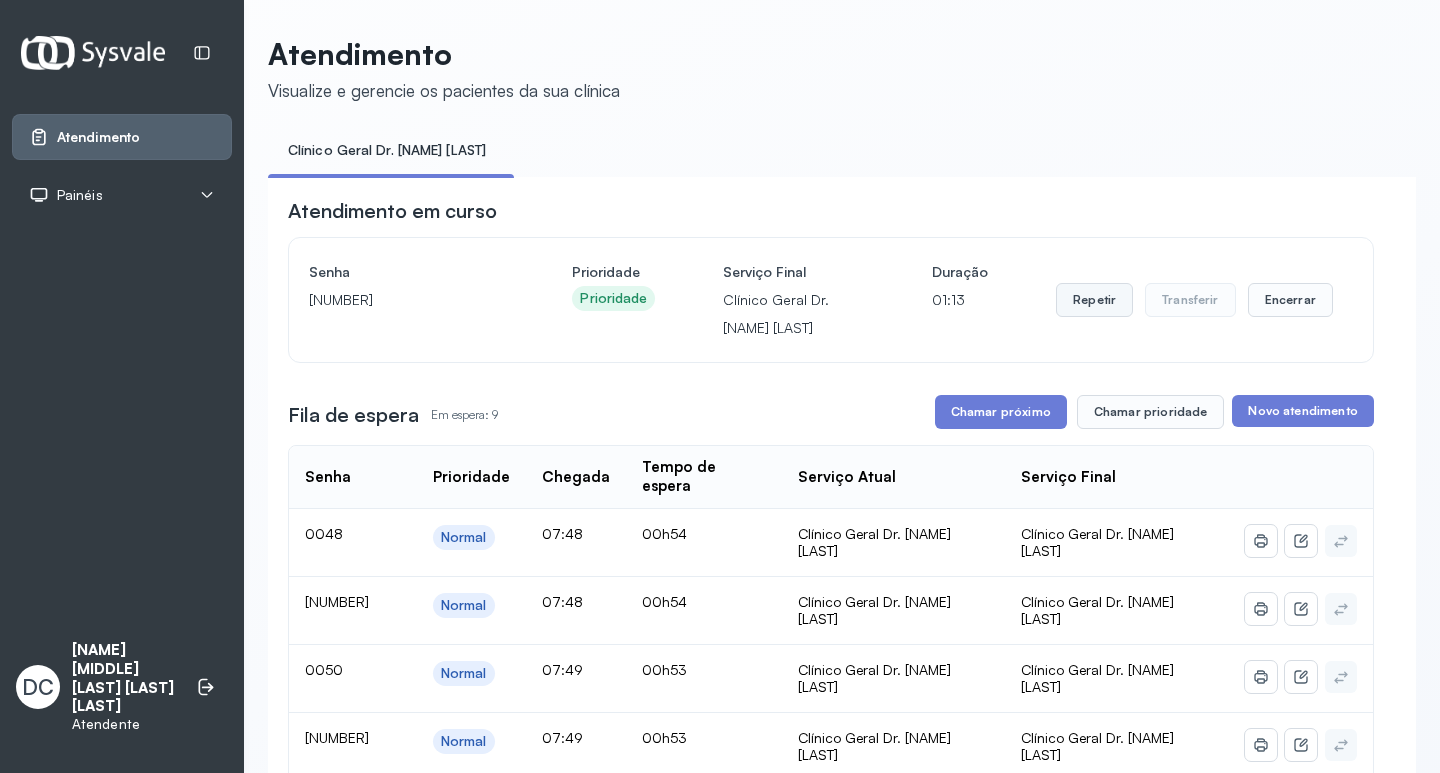 click on "Repetir" at bounding box center [1094, 300] 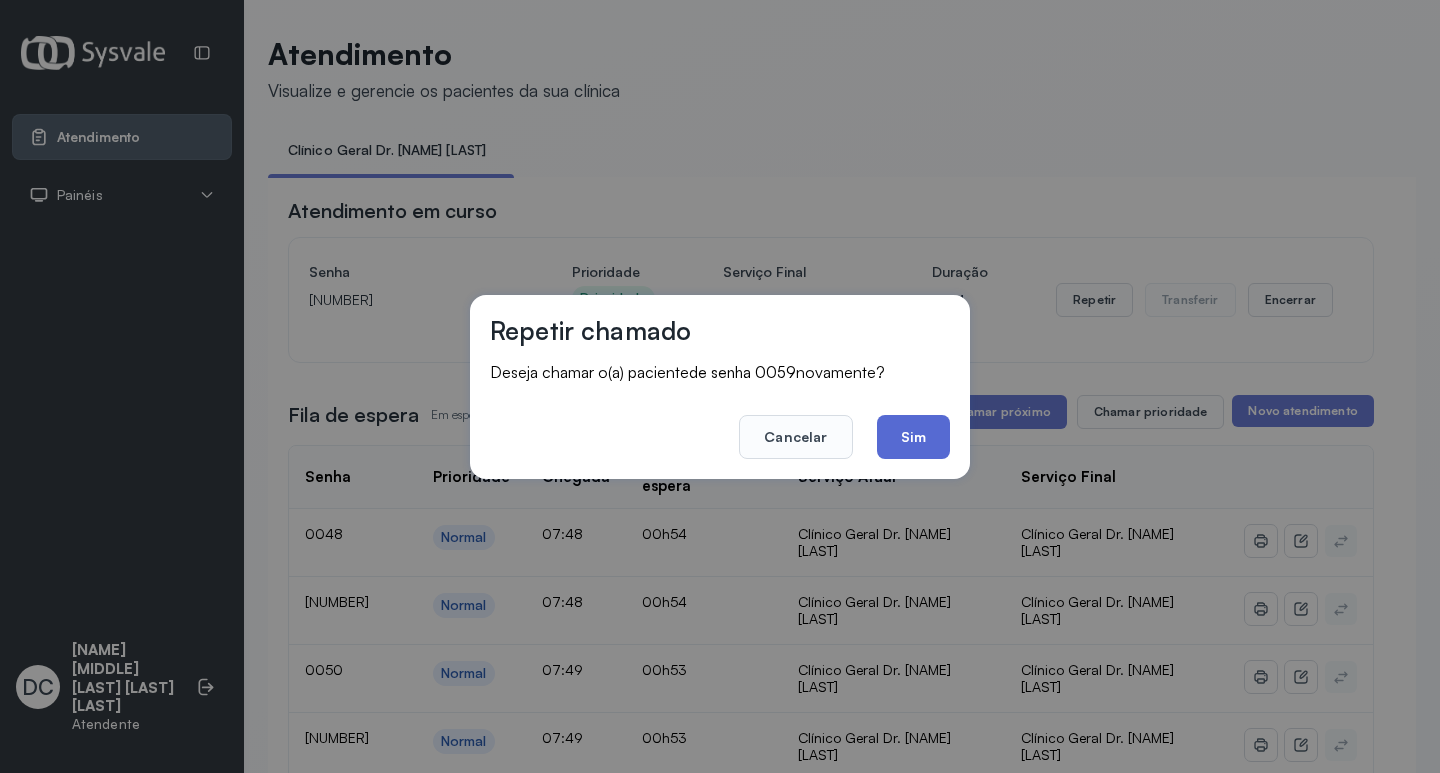 click on "Sim" 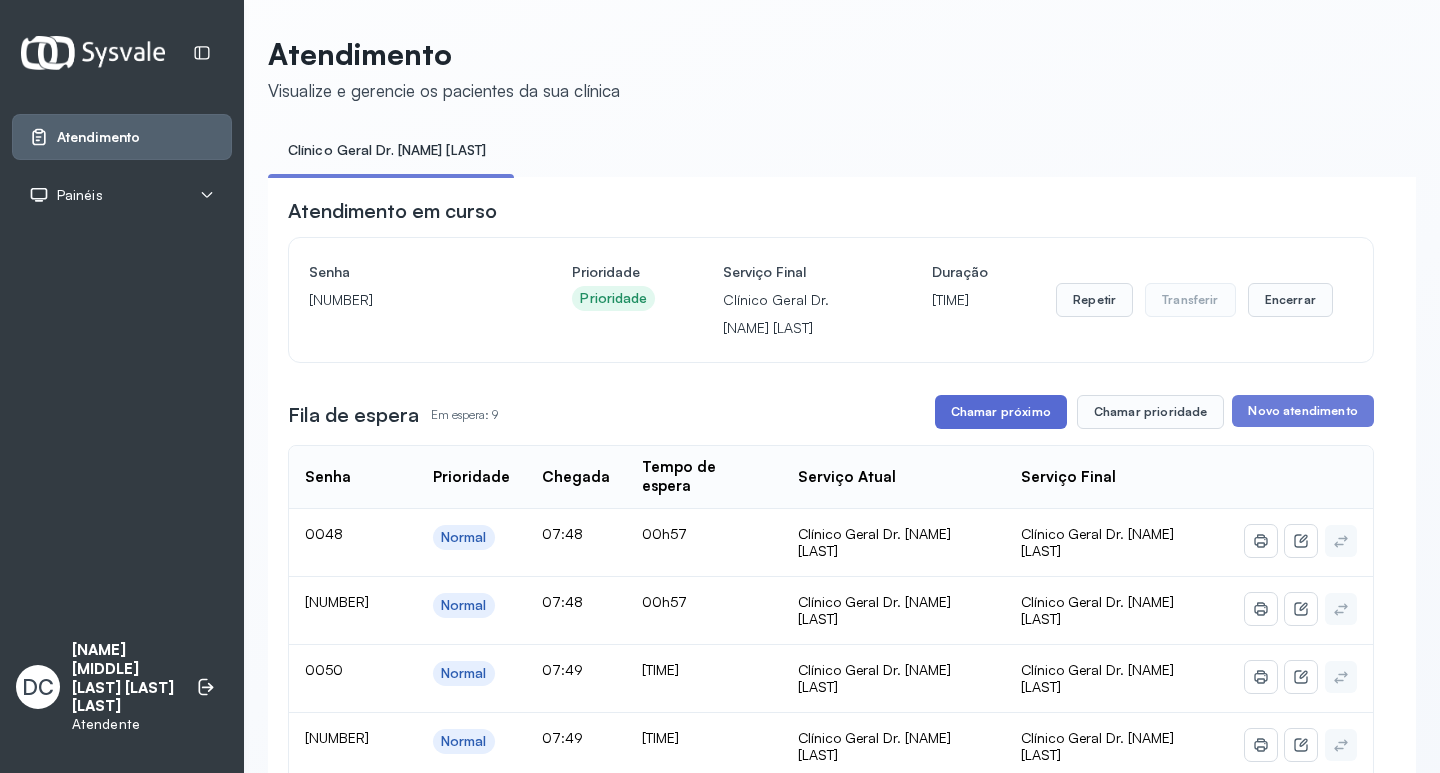 click on "Chamar próximo" at bounding box center (1001, 412) 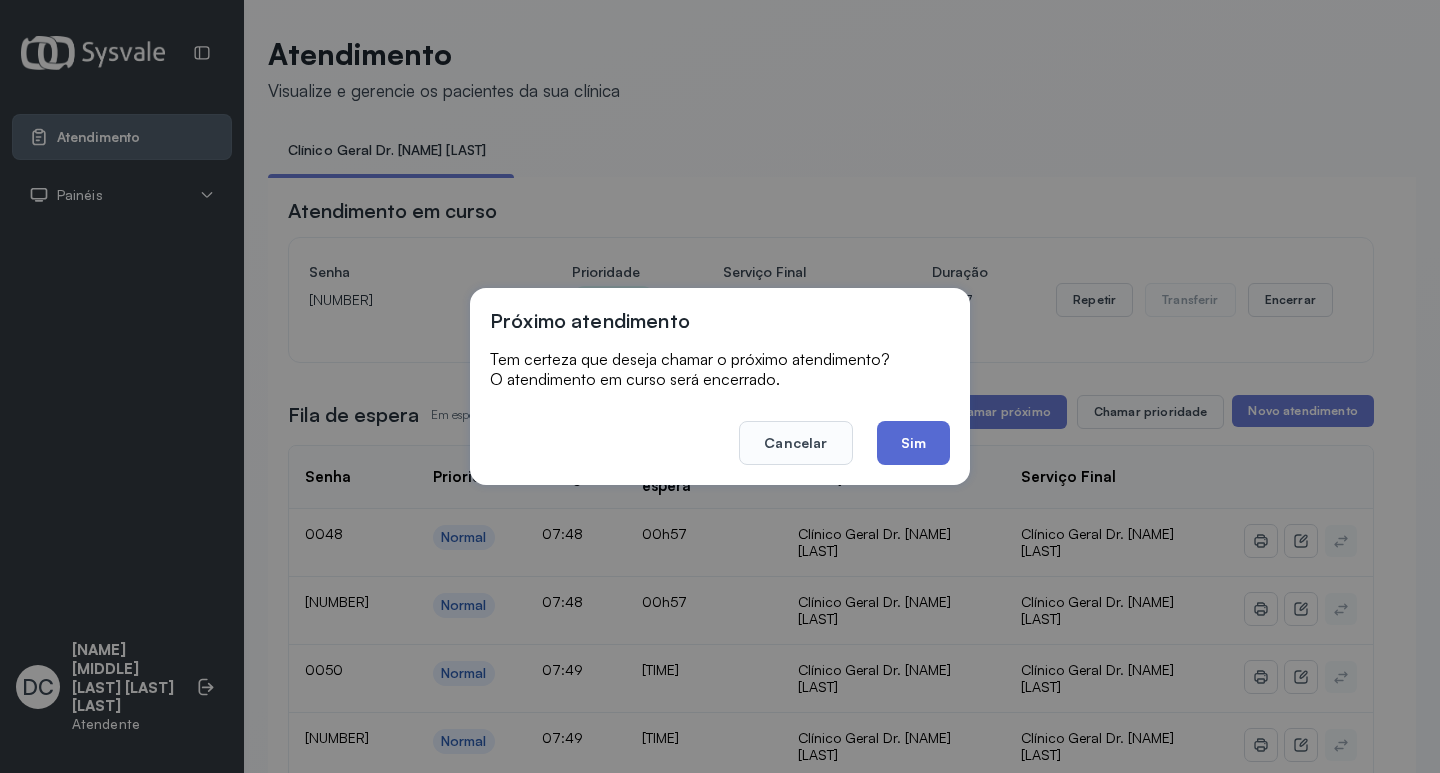 click on "Sim" 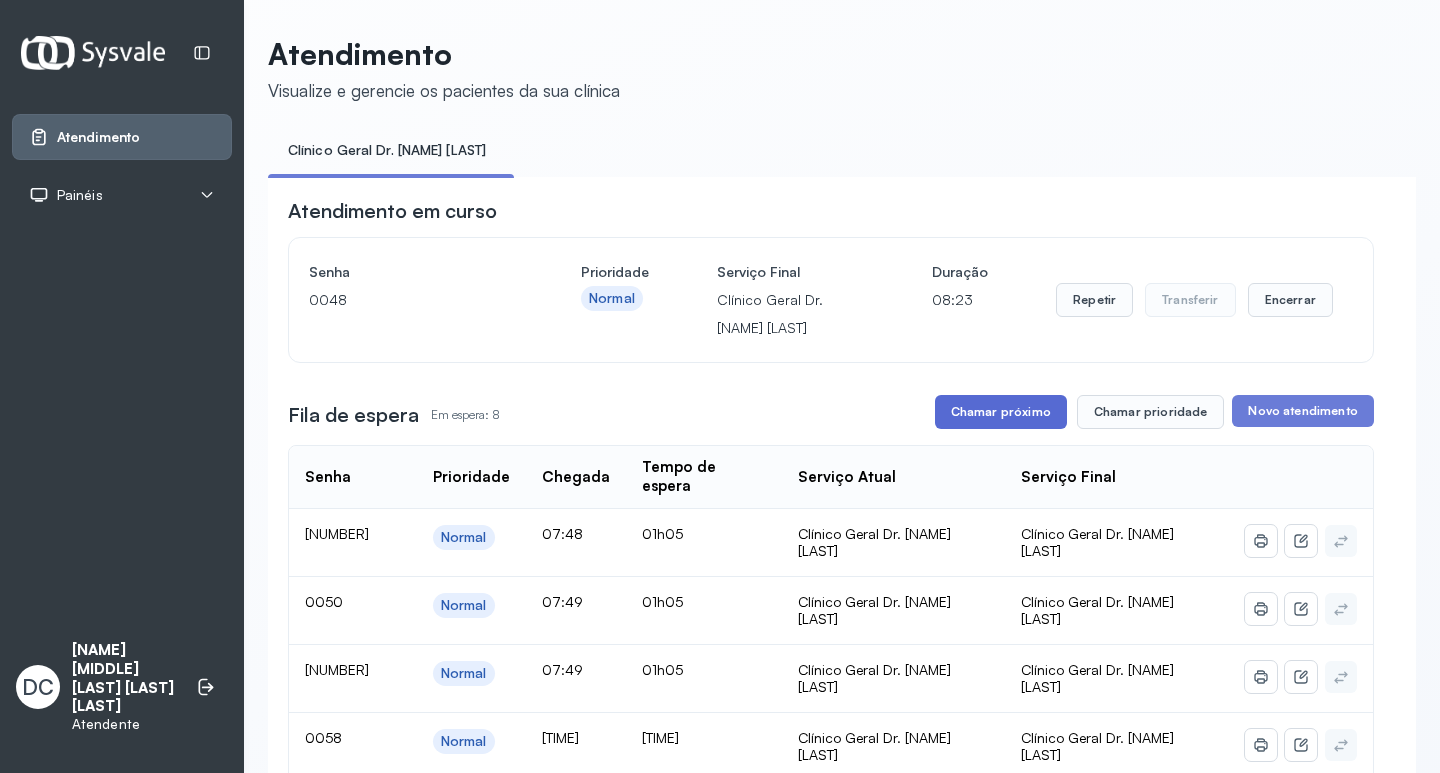 click on "Chamar próximo" at bounding box center [1001, 412] 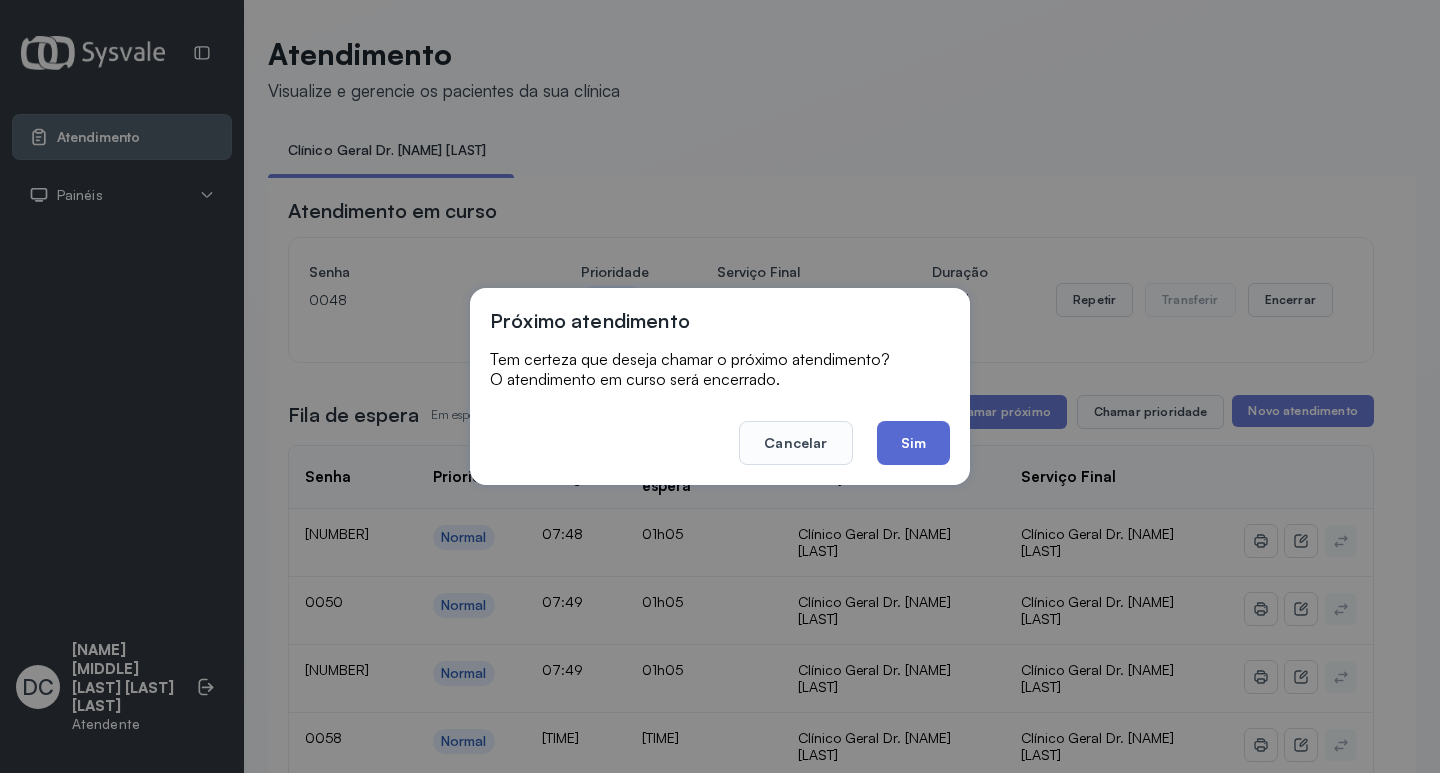 click on "Sim" 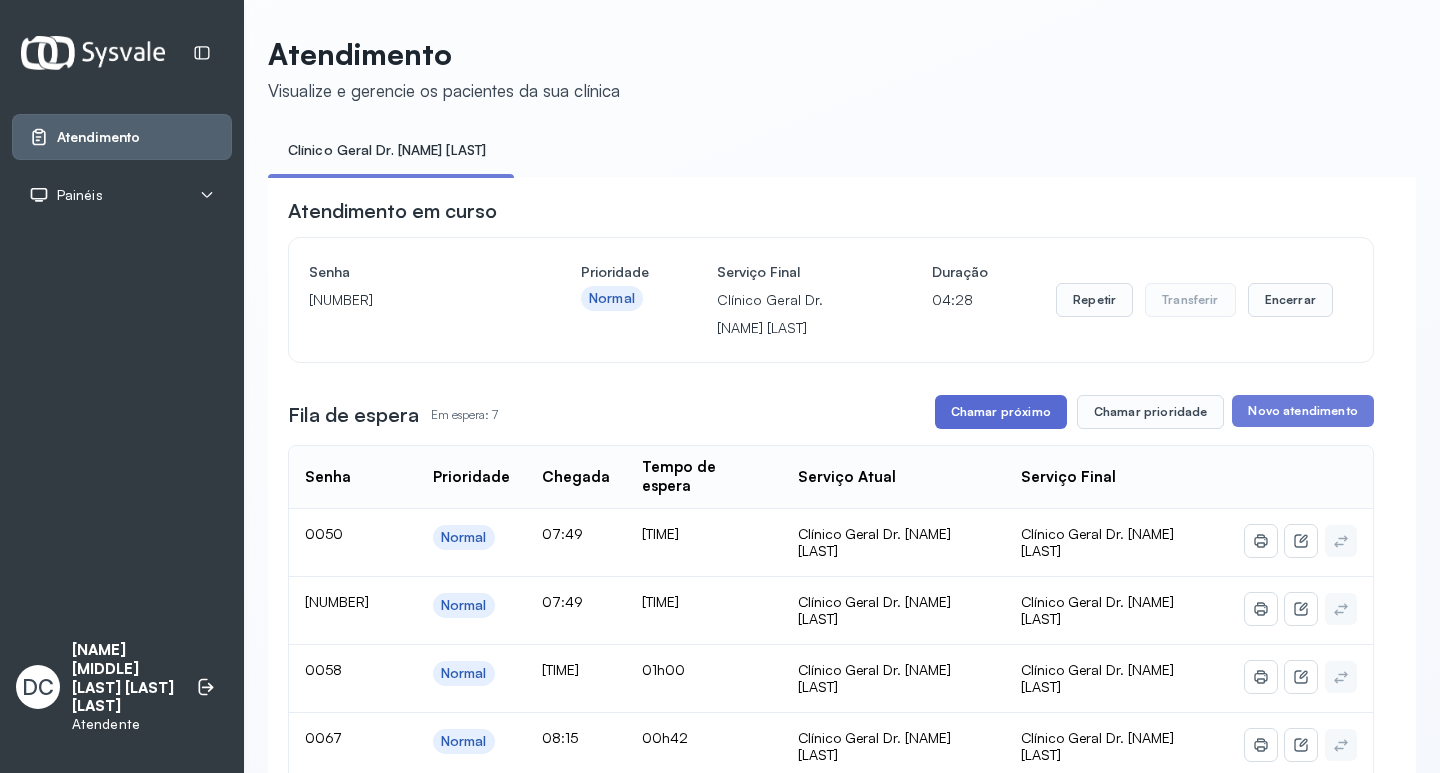 click on "Chamar próximo" at bounding box center (1001, 412) 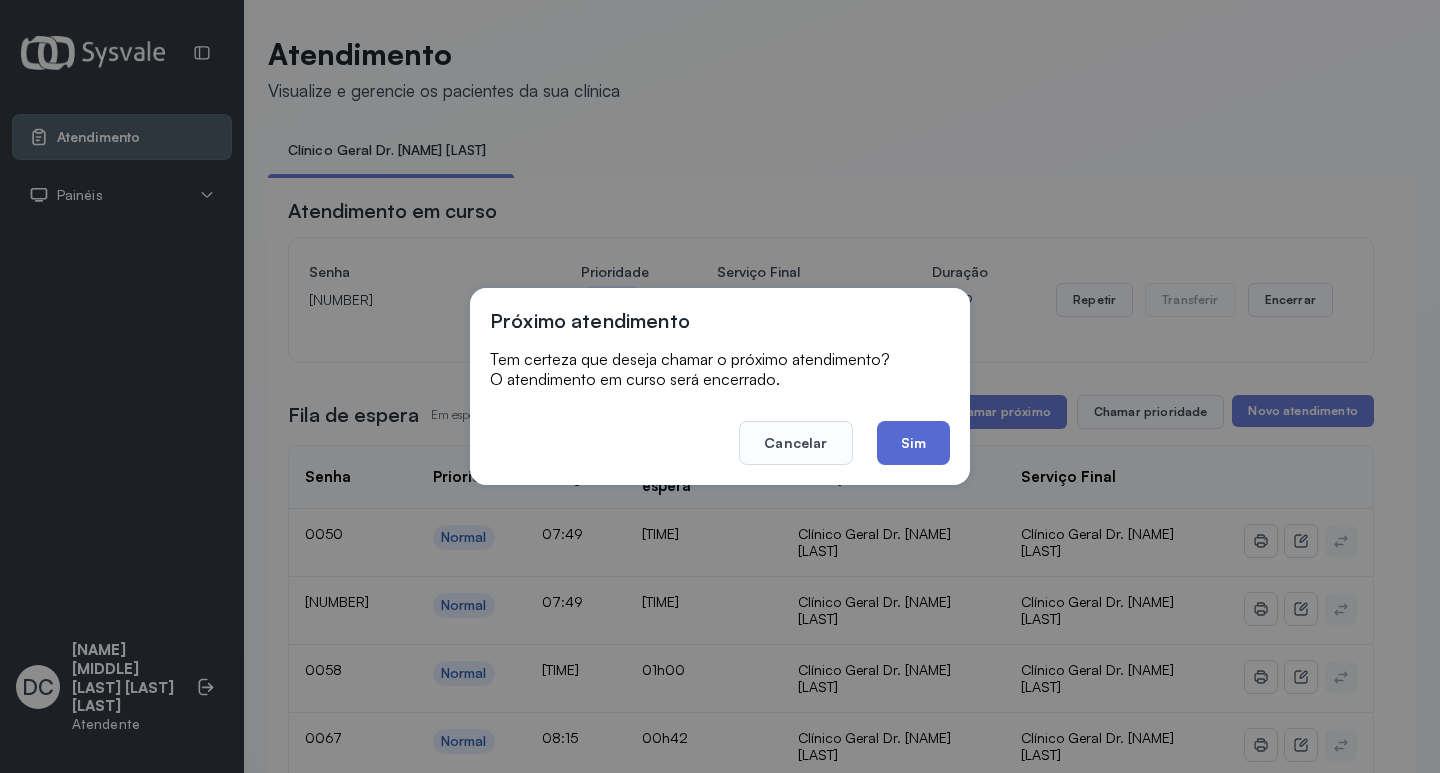 click on "Sim" 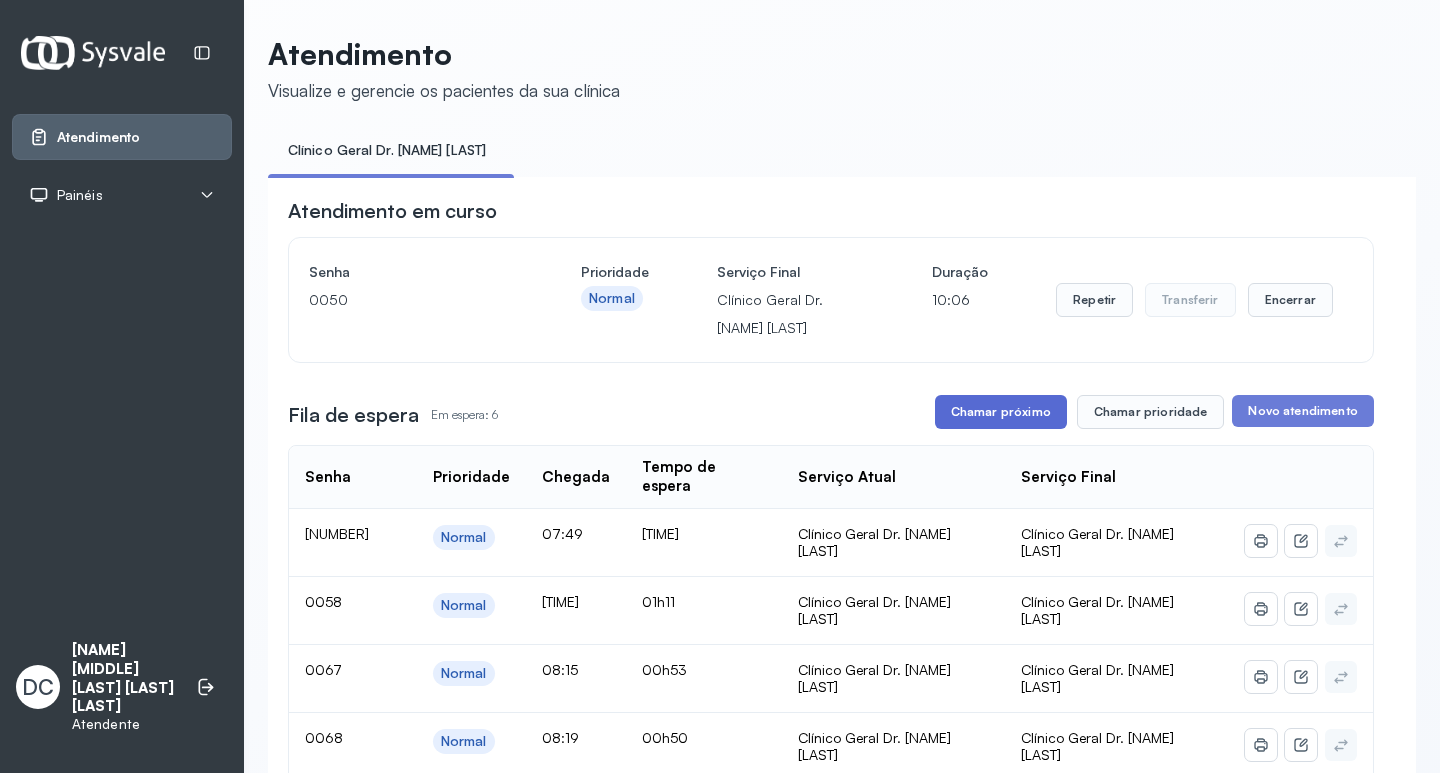 click on "Chamar próximo" at bounding box center (1001, 412) 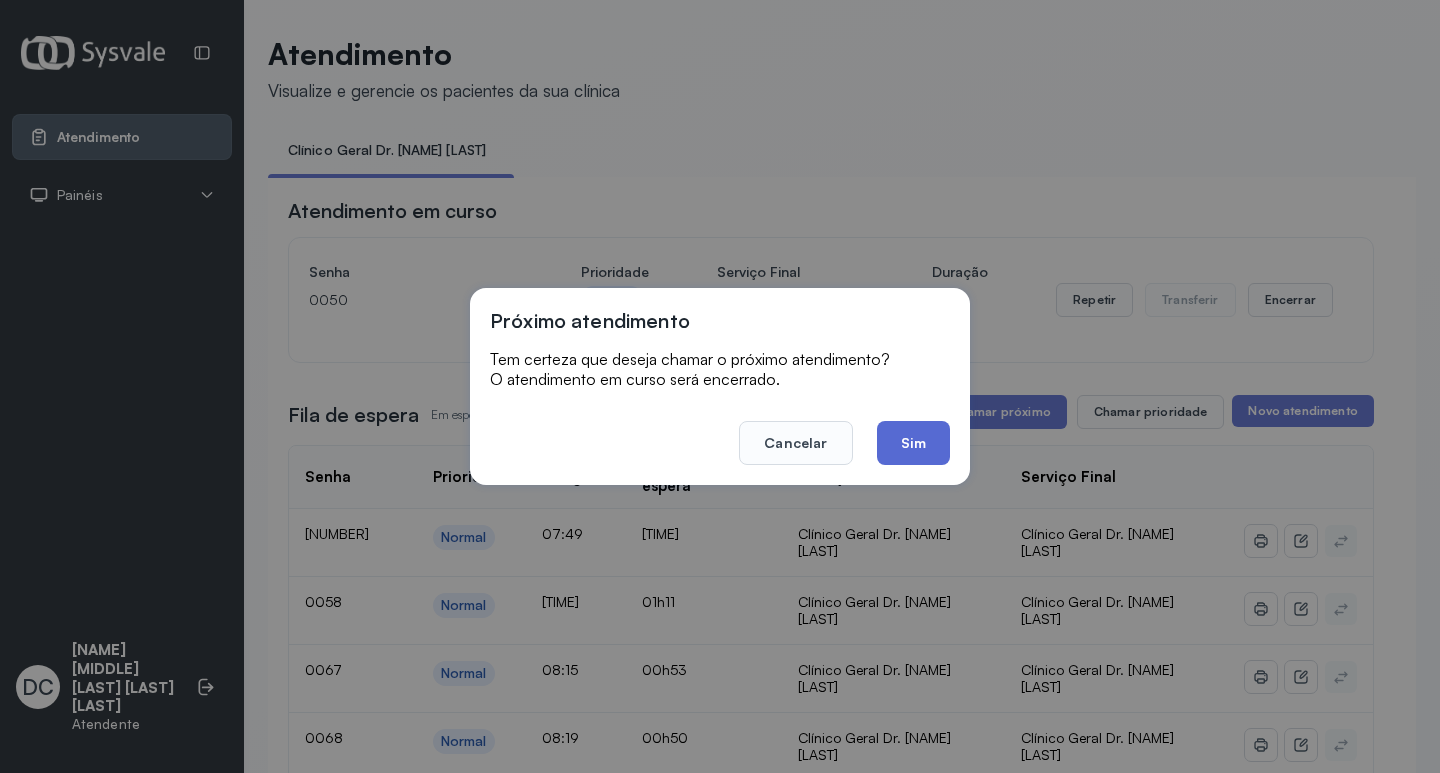 click on "Sim" 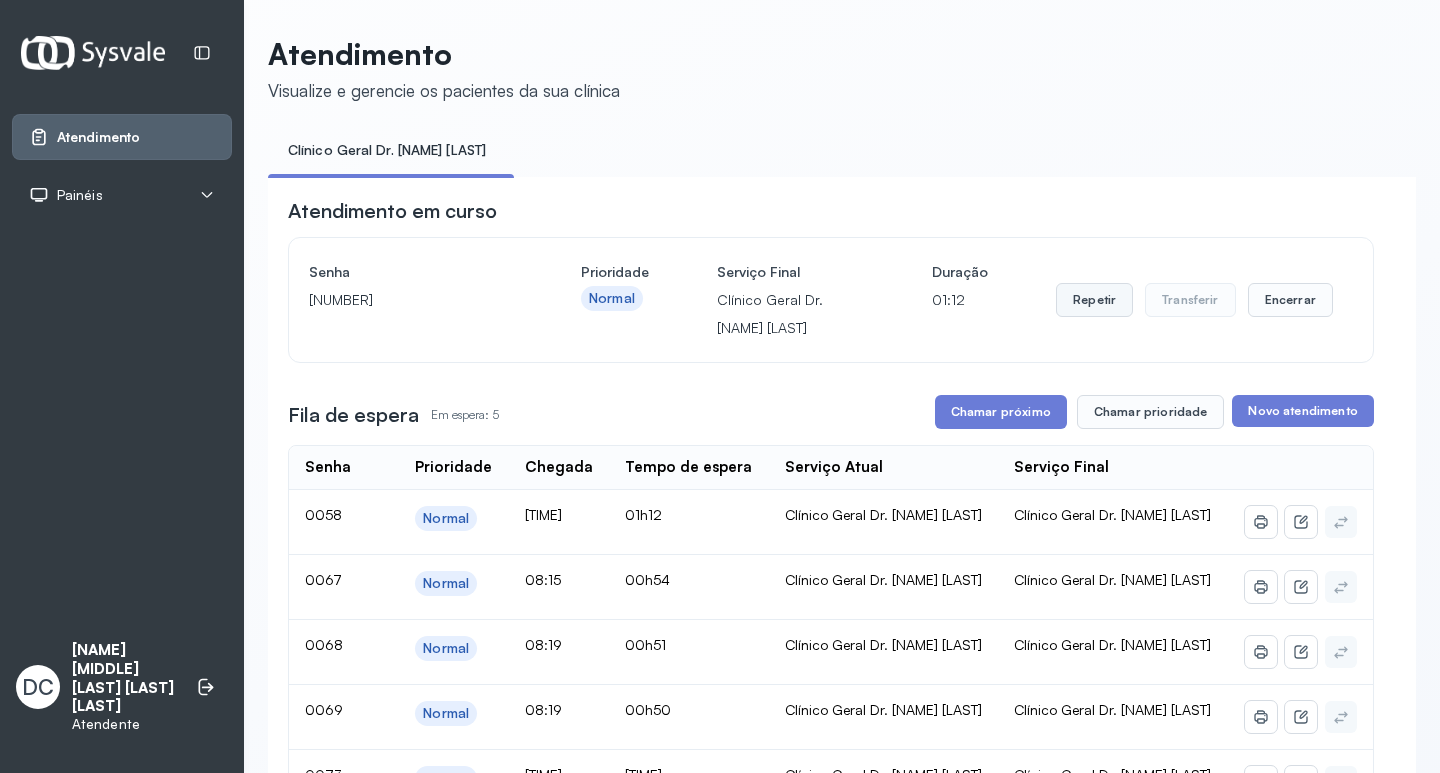 click on "Repetir" at bounding box center (1094, 300) 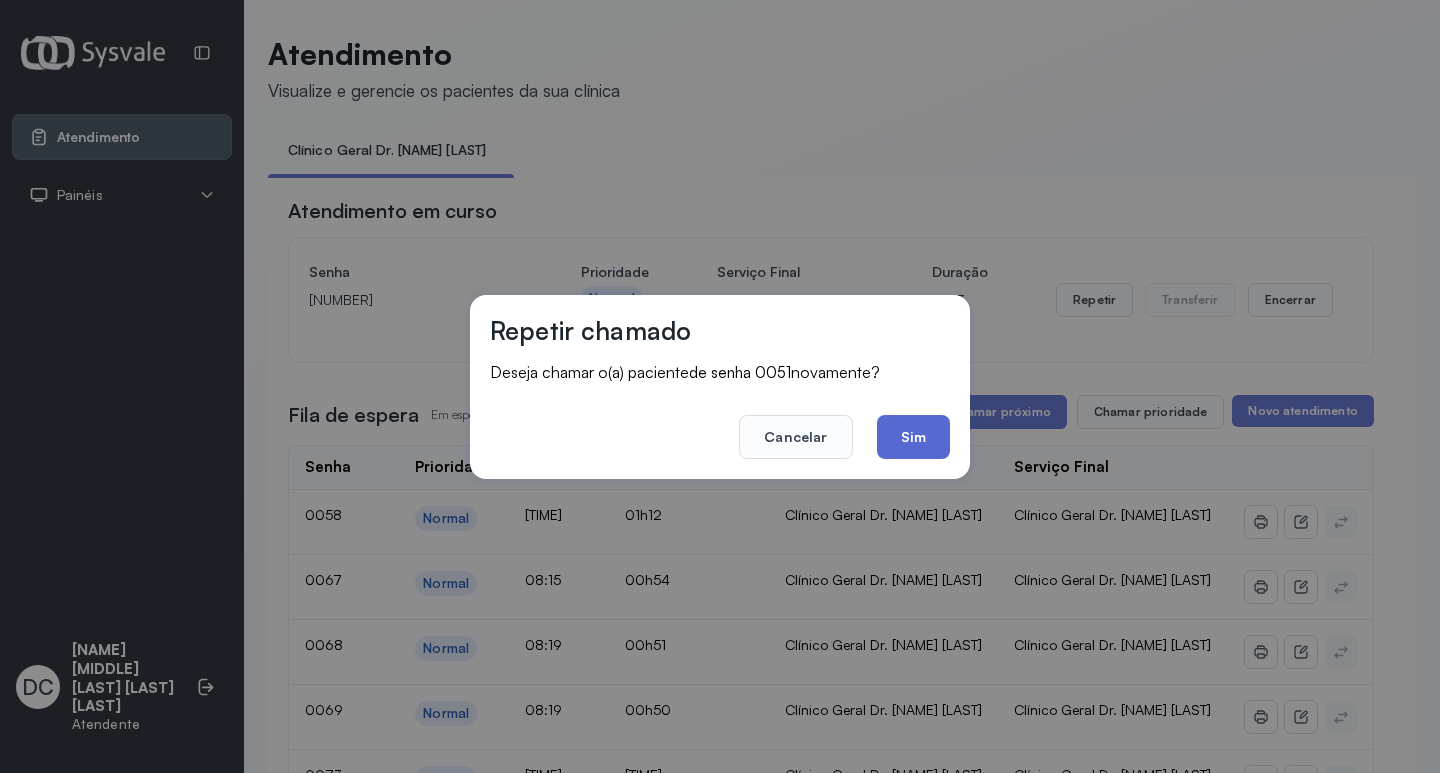 click on "Sim" 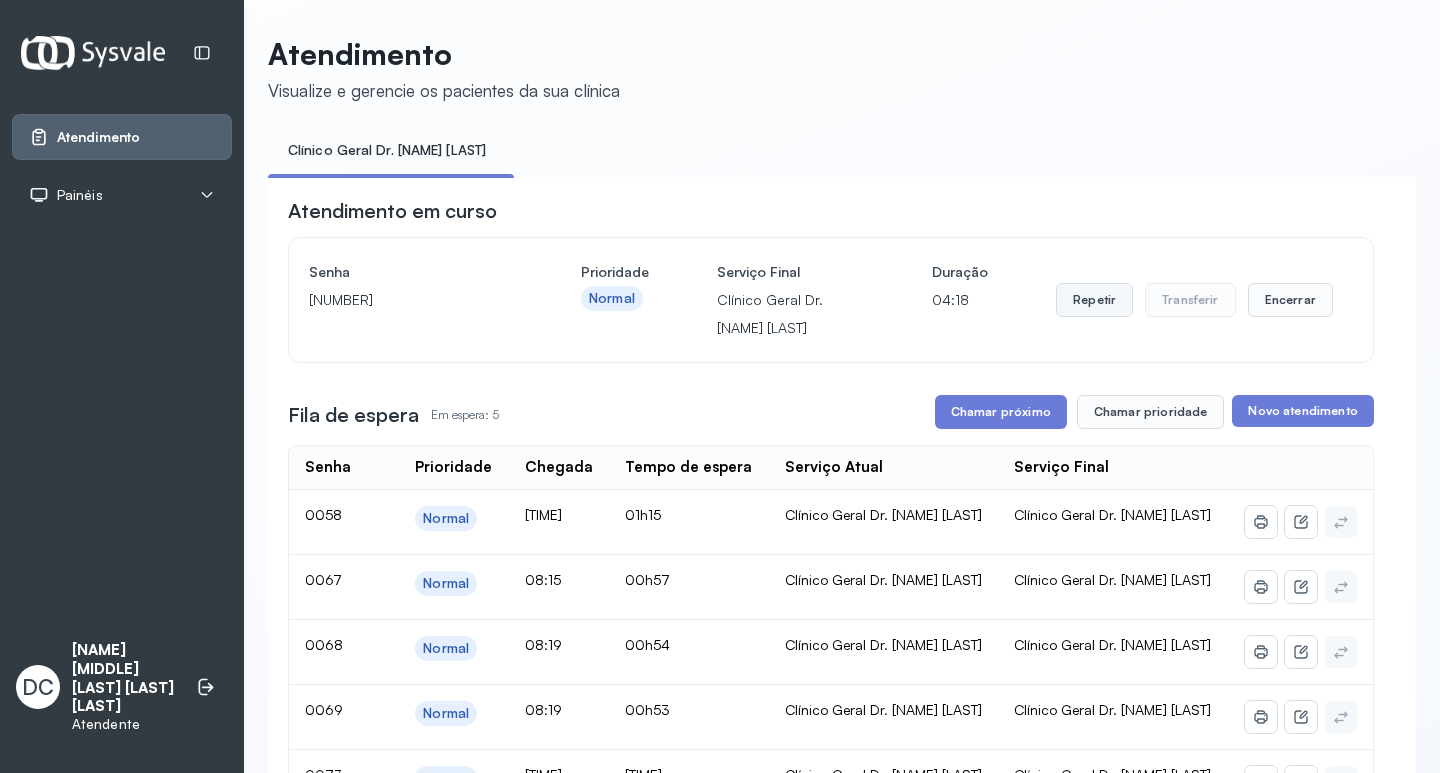 click on "Repetir" at bounding box center [1094, 300] 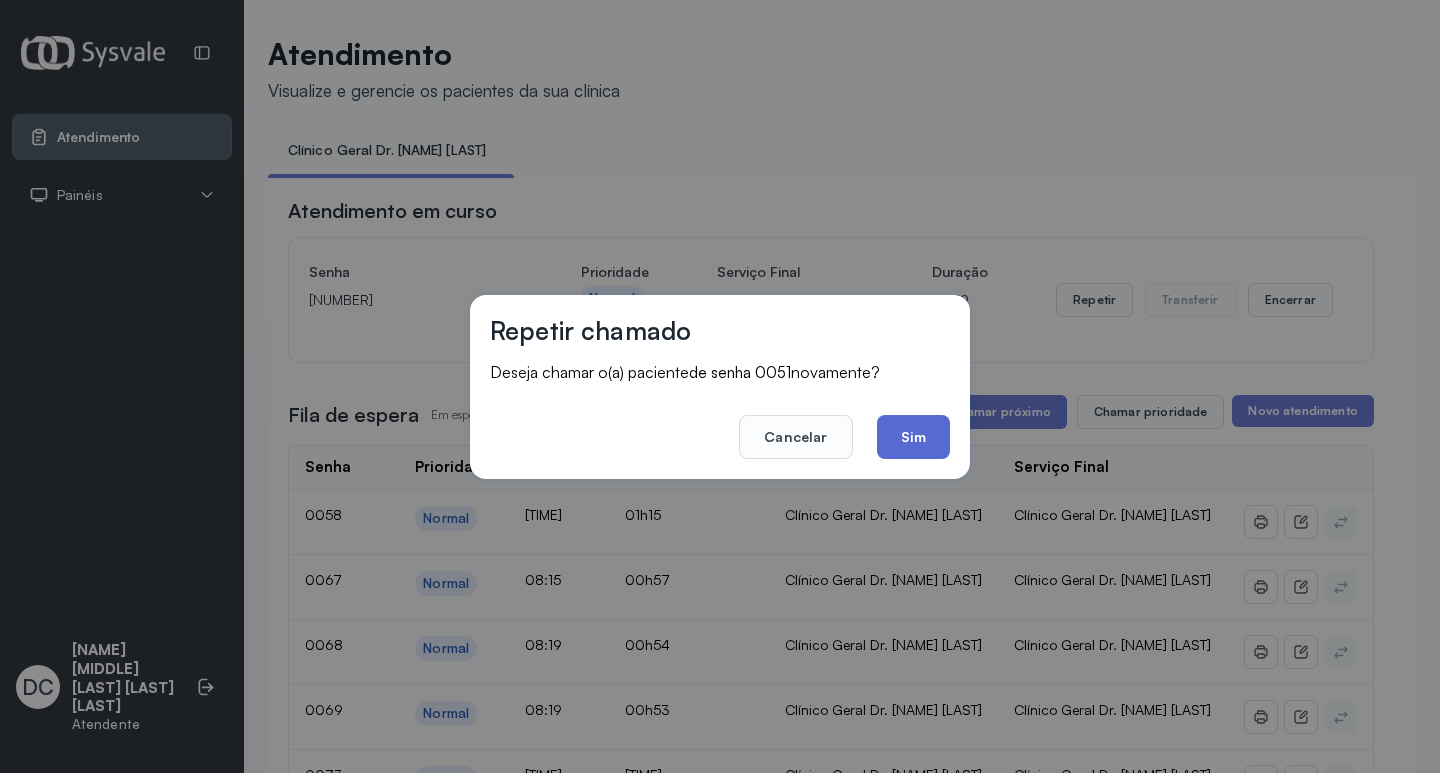 click on "Sim" 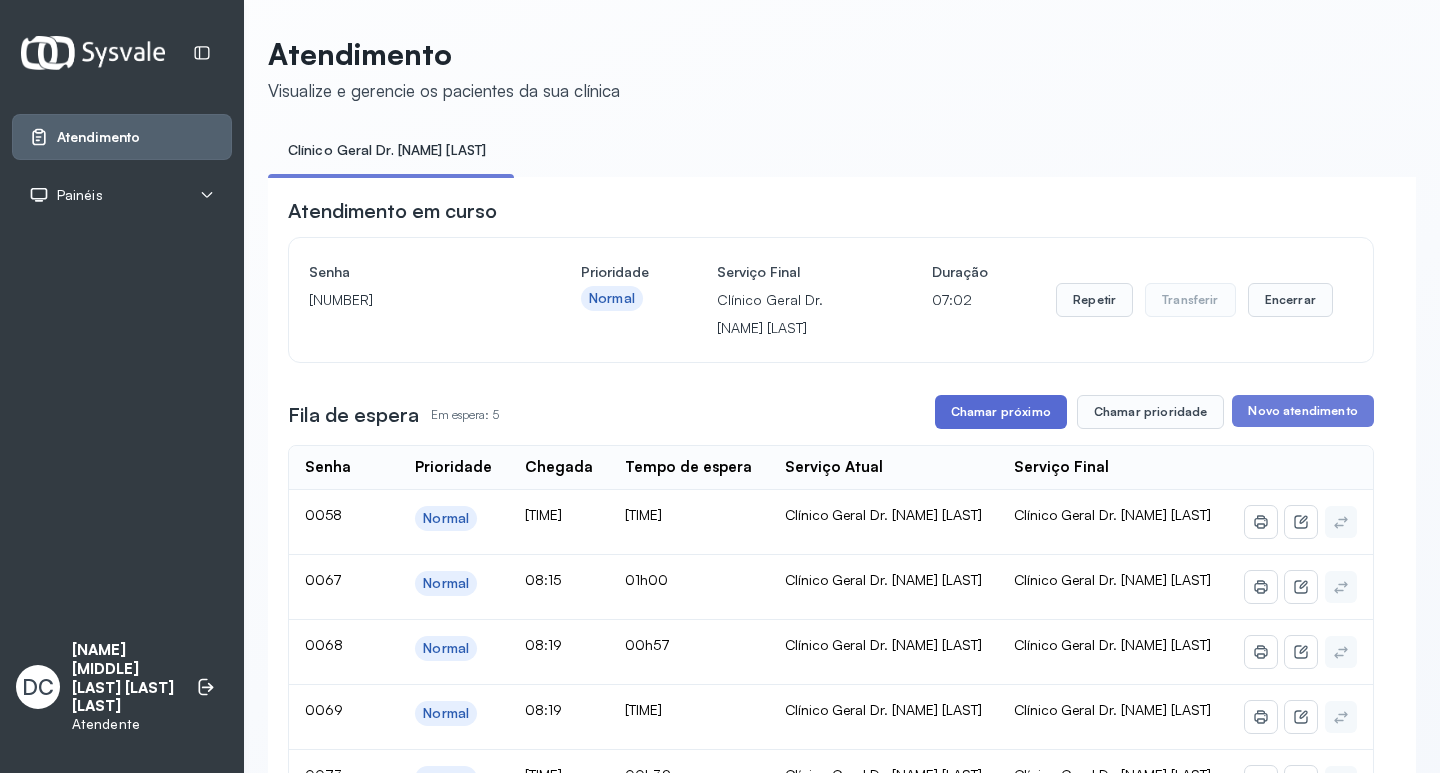 click on "Chamar próximo" at bounding box center (1001, 412) 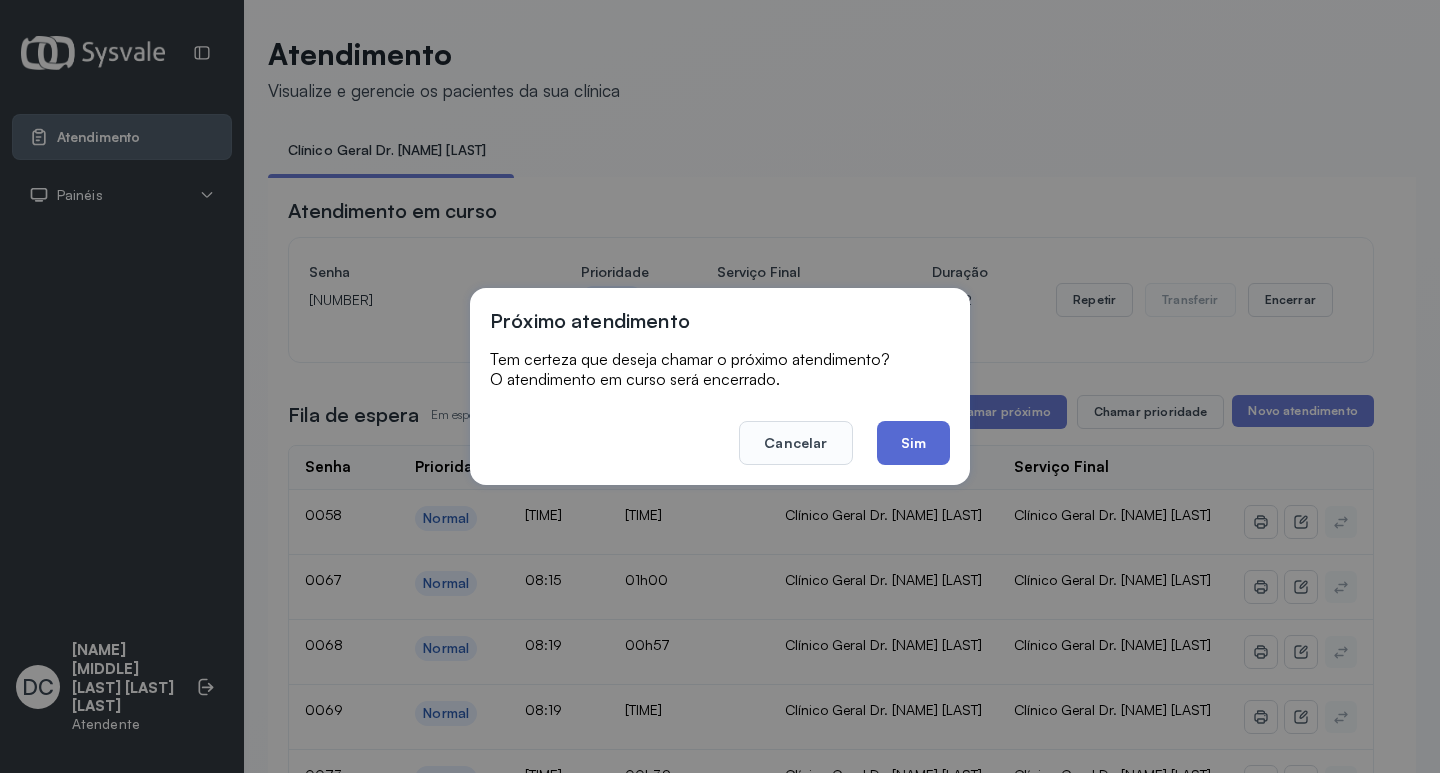 click on "Sim" 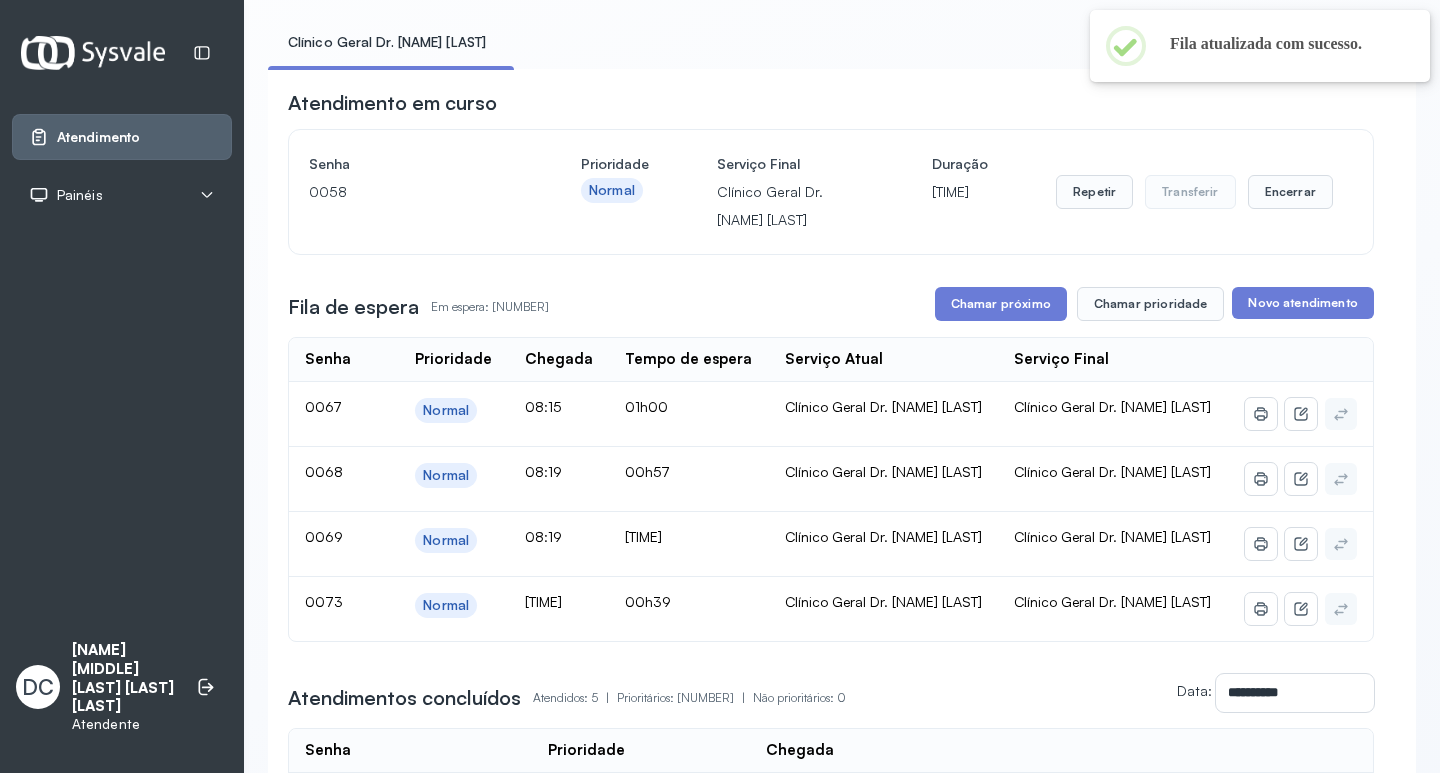 scroll, scrollTop: 100, scrollLeft: 0, axis: vertical 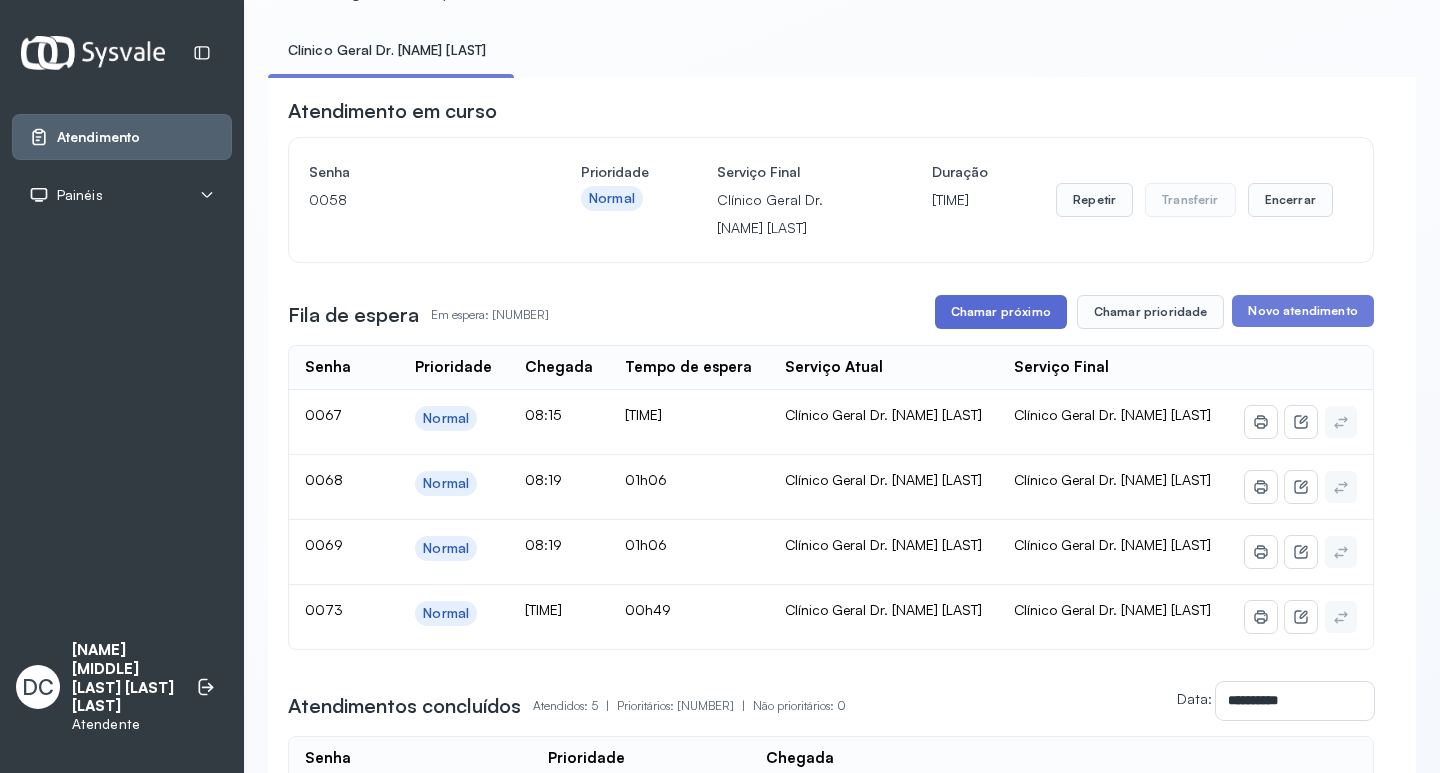 click on "Chamar próximo" at bounding box center (1001, 312) 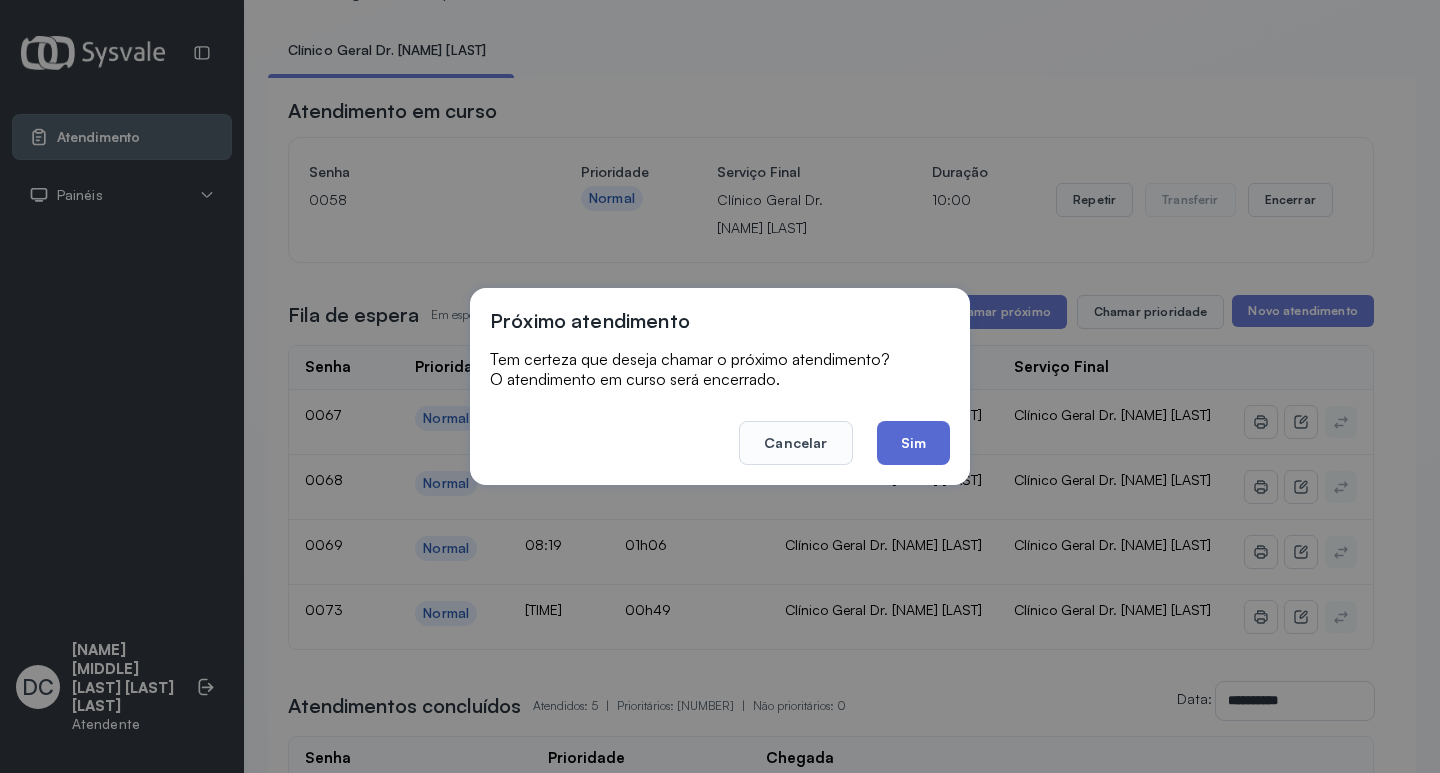 click on "Sim" 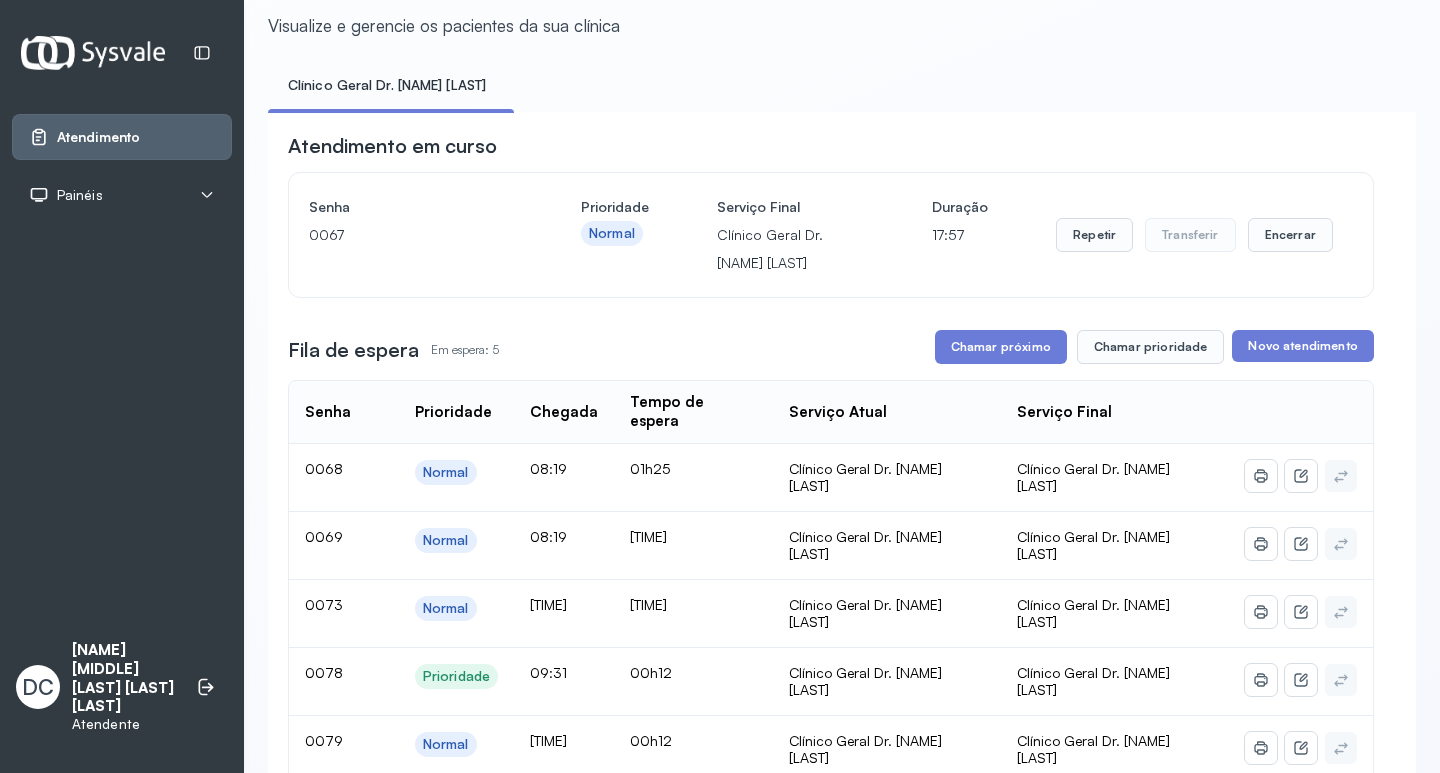 scroll, scrollTop: 100, scrollLeft: 0, axis: vertical 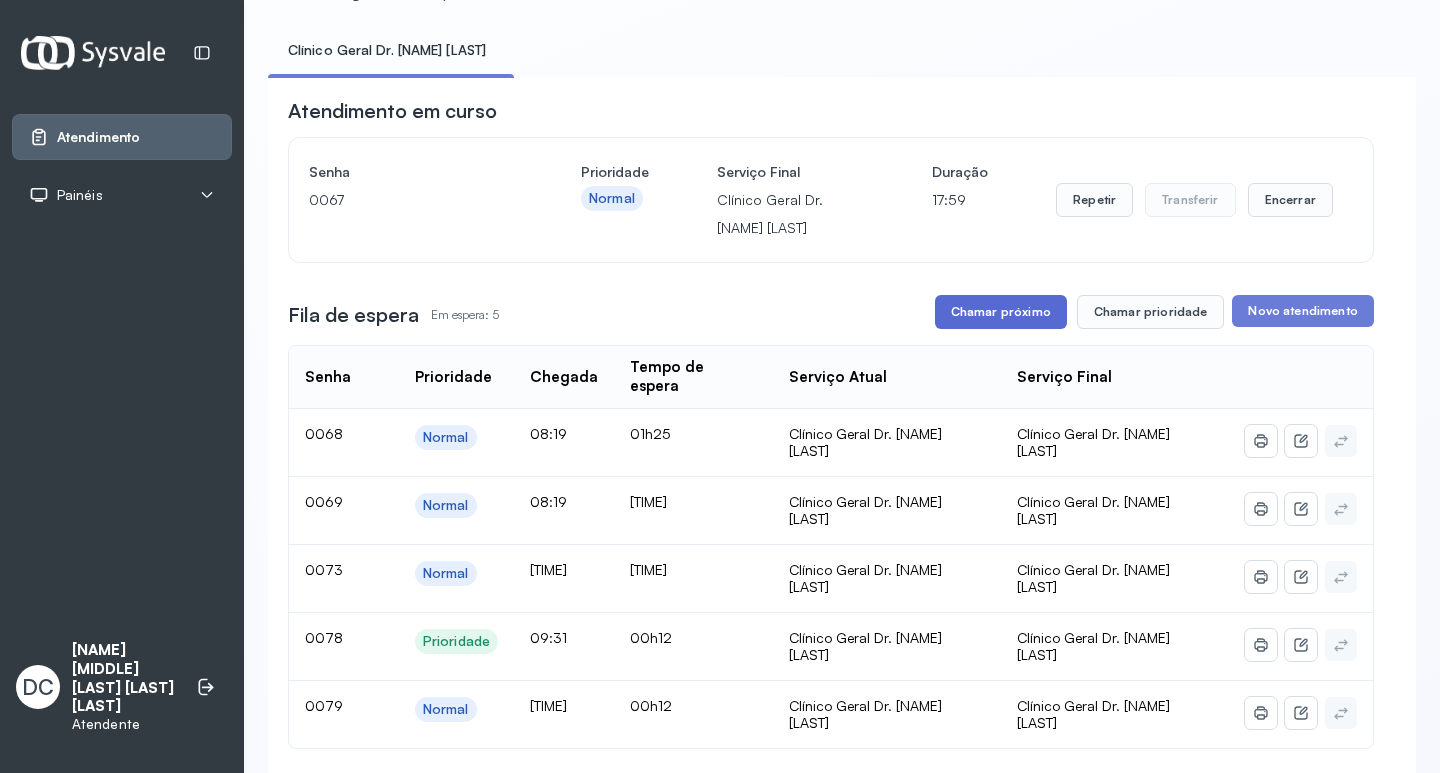 click on "Chamar próximo" at bounding box center (1001, 312) 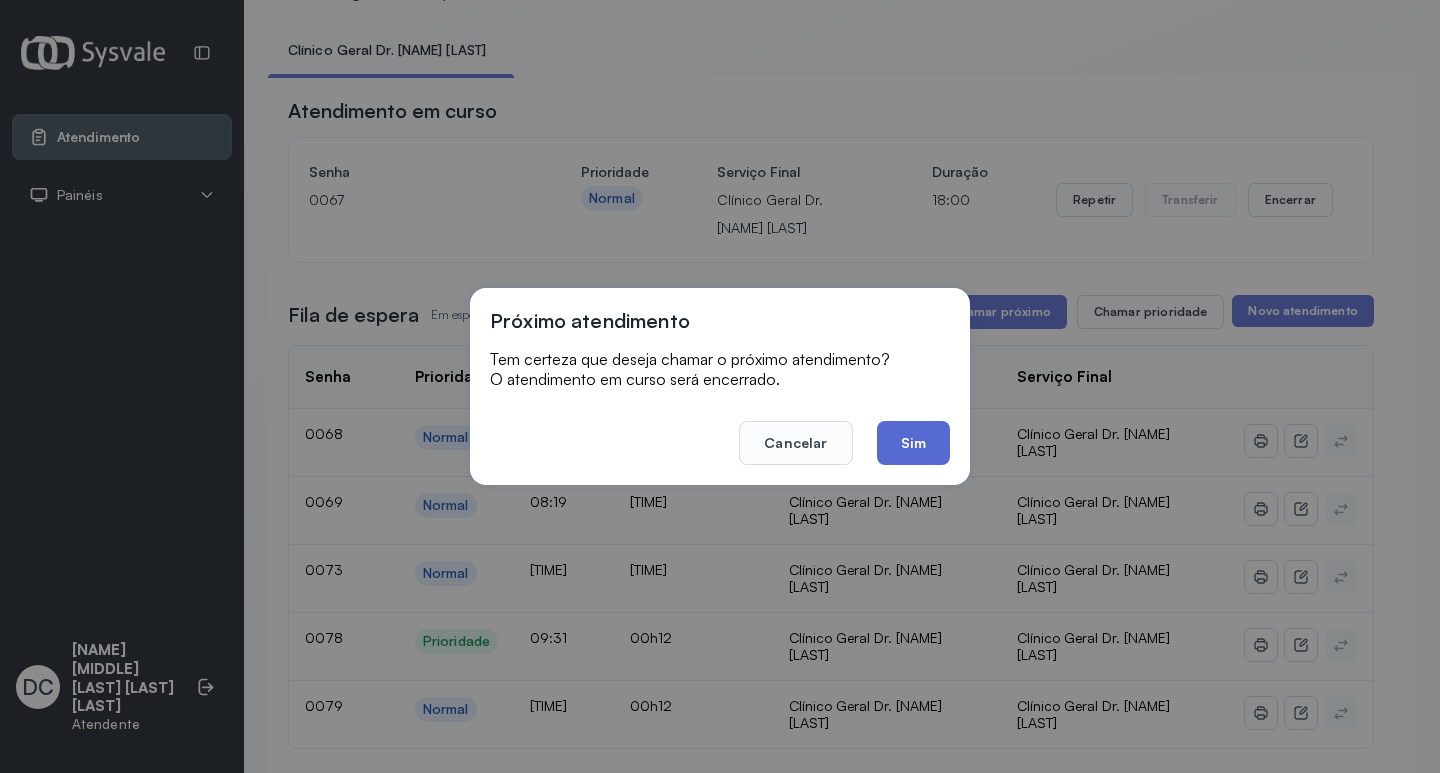 click on "Sim" 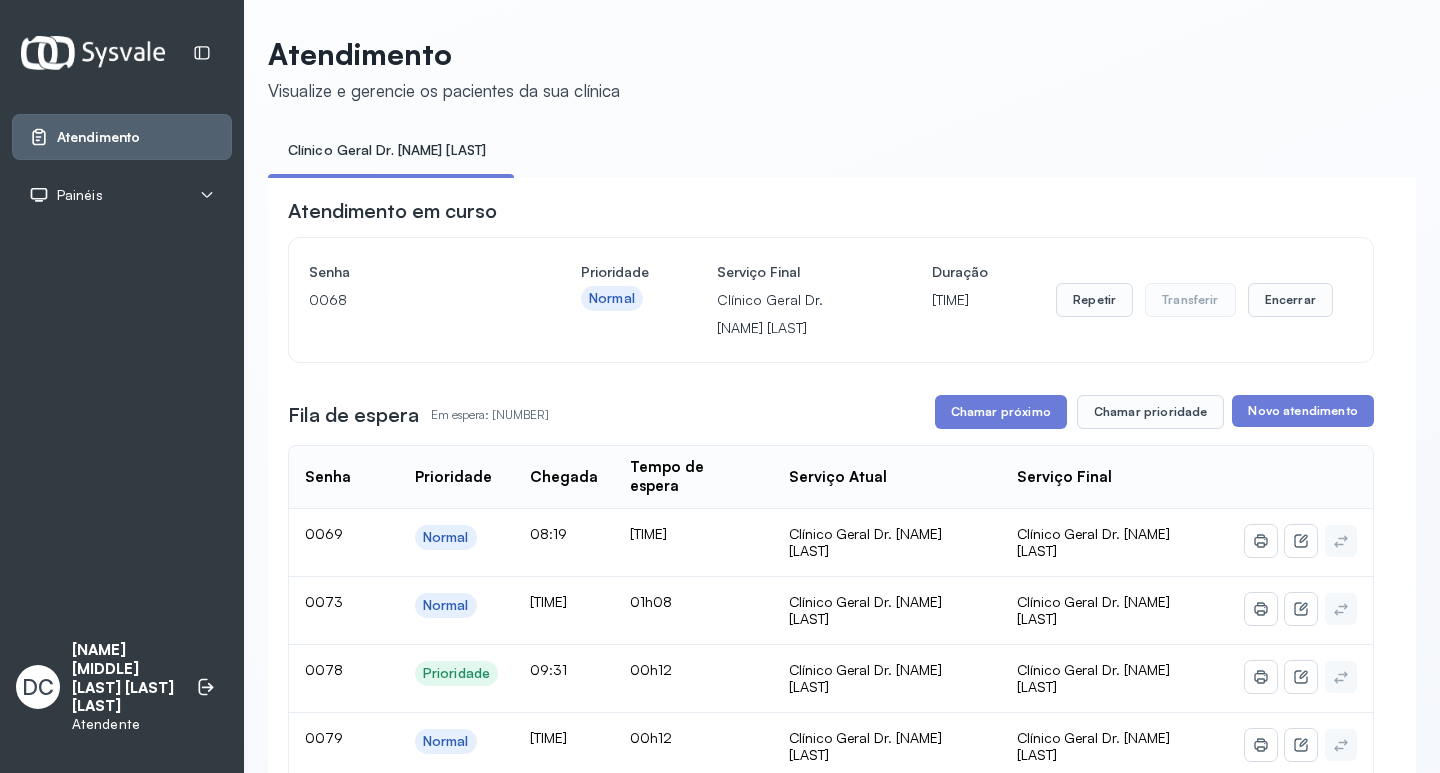 scroll, scrollTop: 100, scrollLeft: 0, axis: vertical 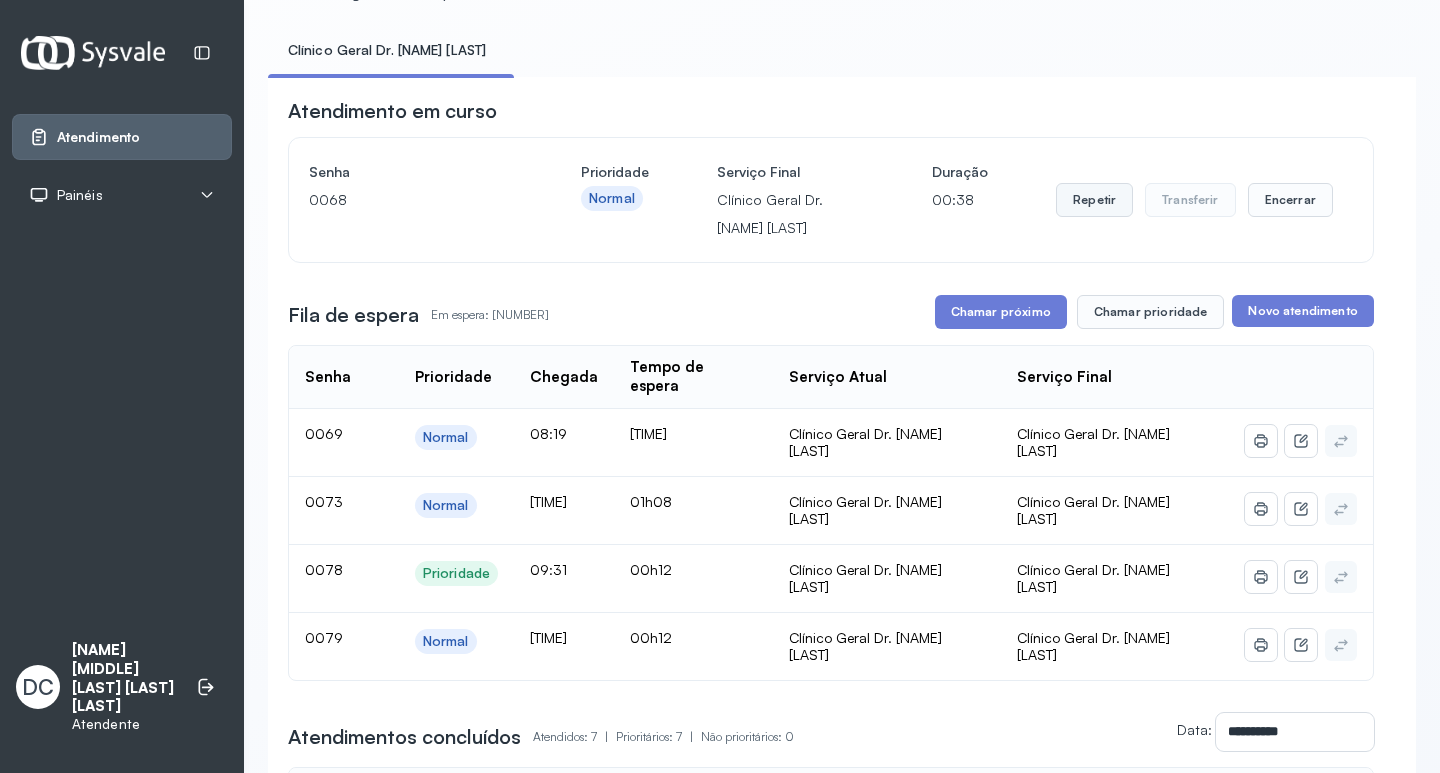 click on "Repetir" at bounding box center [1094, 200] 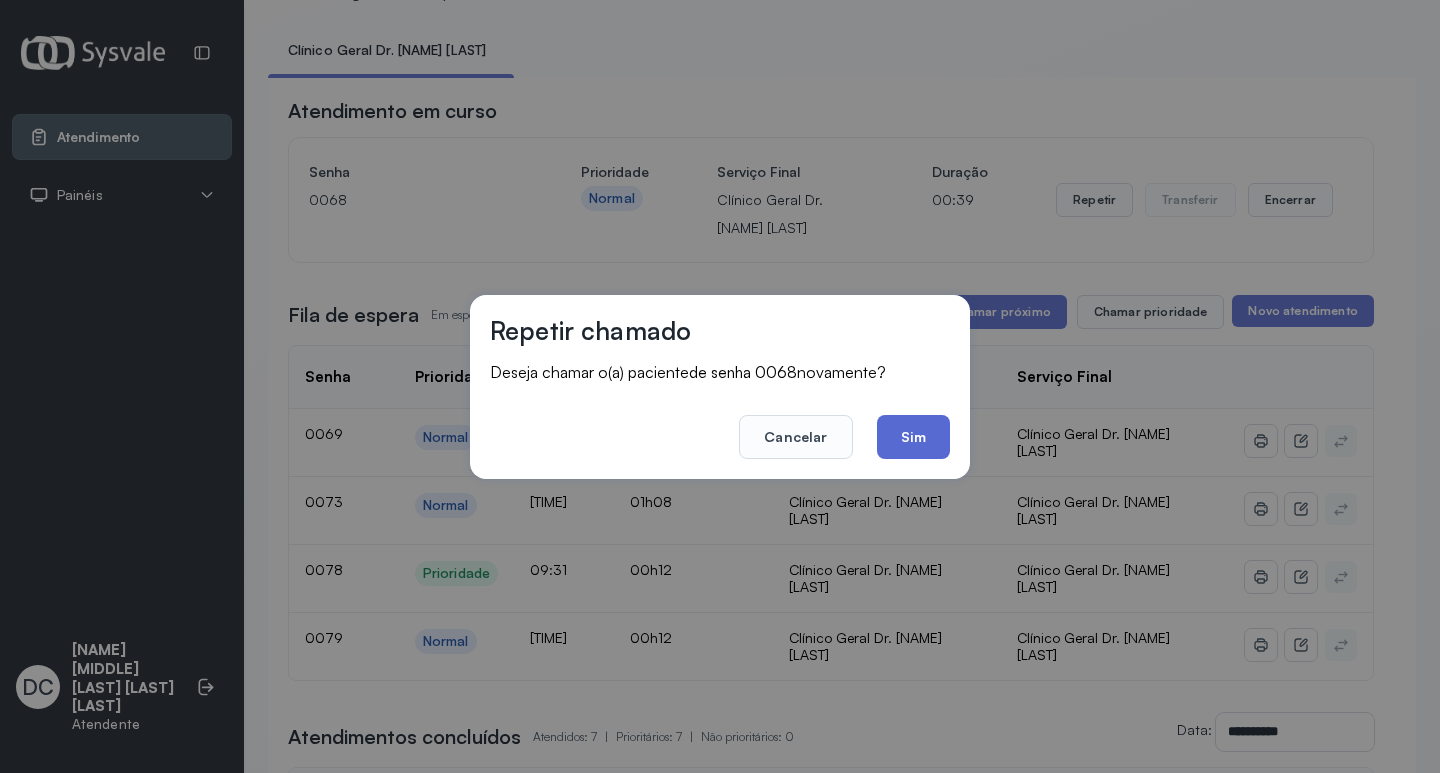 click on "Sim" 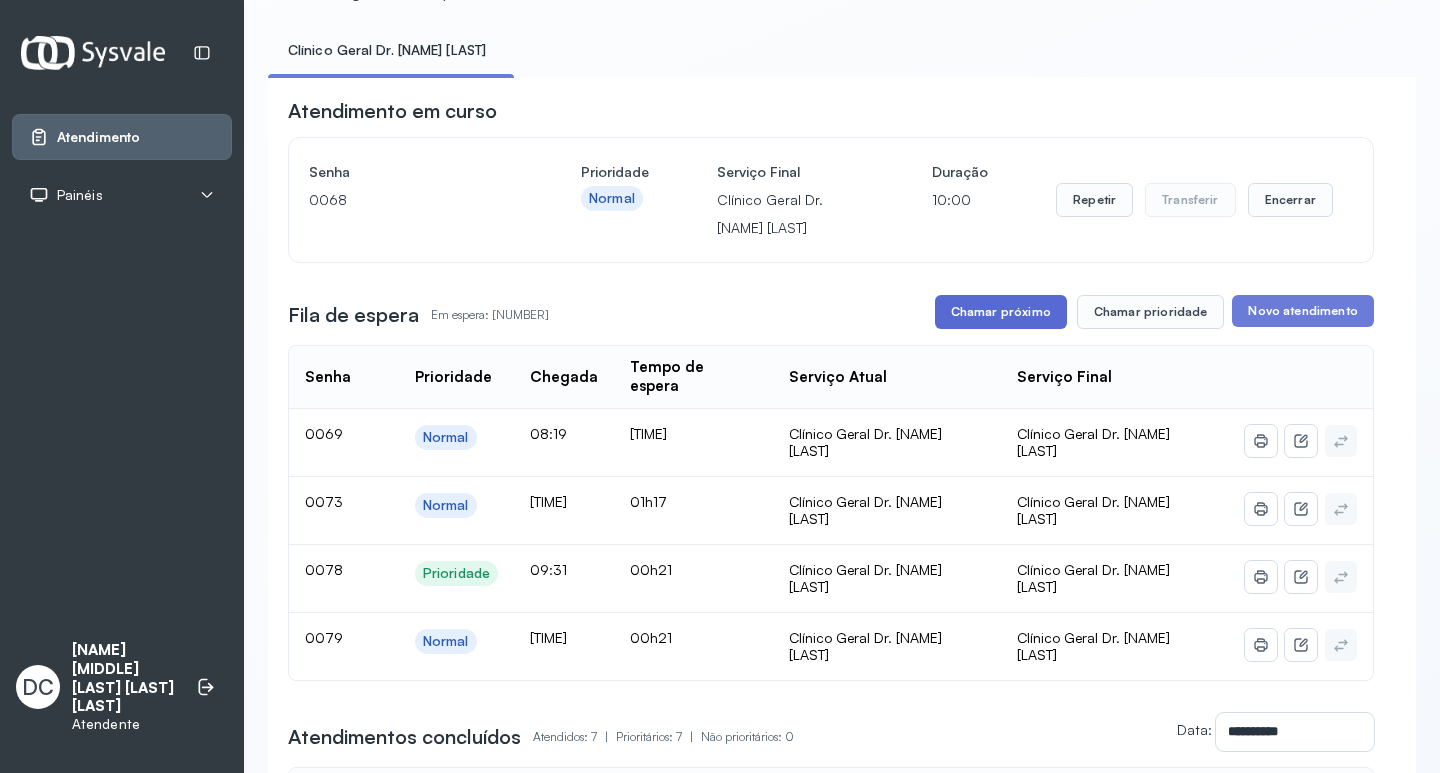 click on "Chamar próximo" at bounding box center (1001, 312) 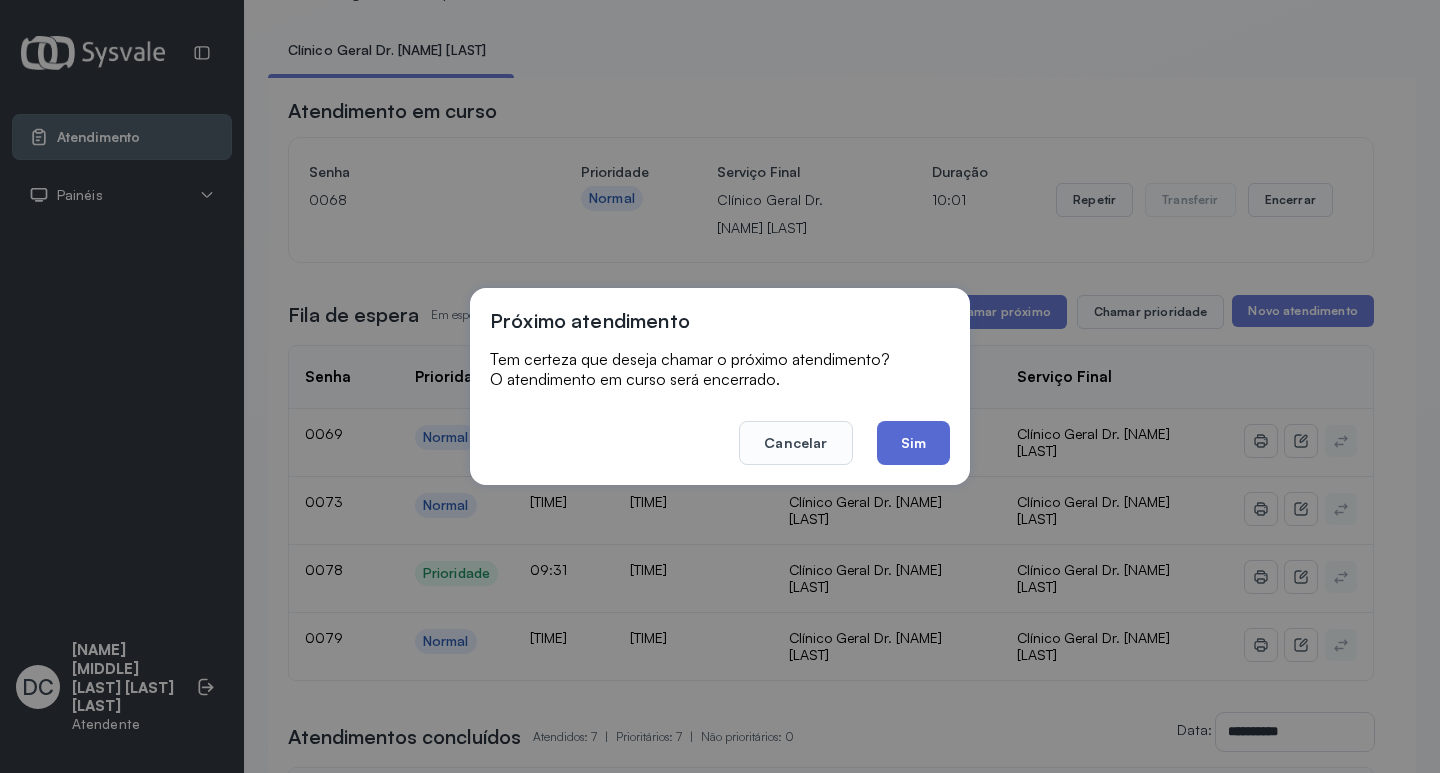 click on "Sim" 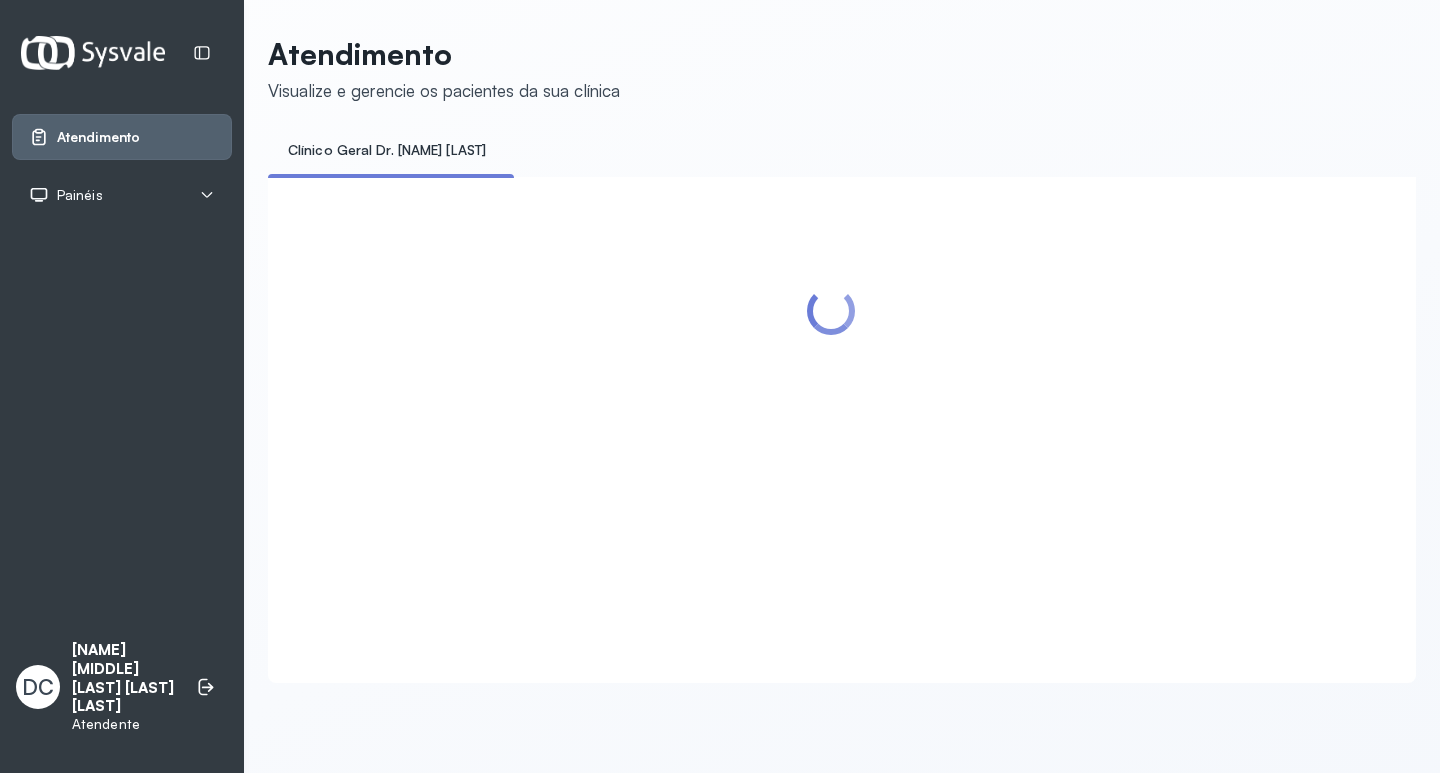 scroll, scrollTop: 0, scrollLeft: 0, axis: both 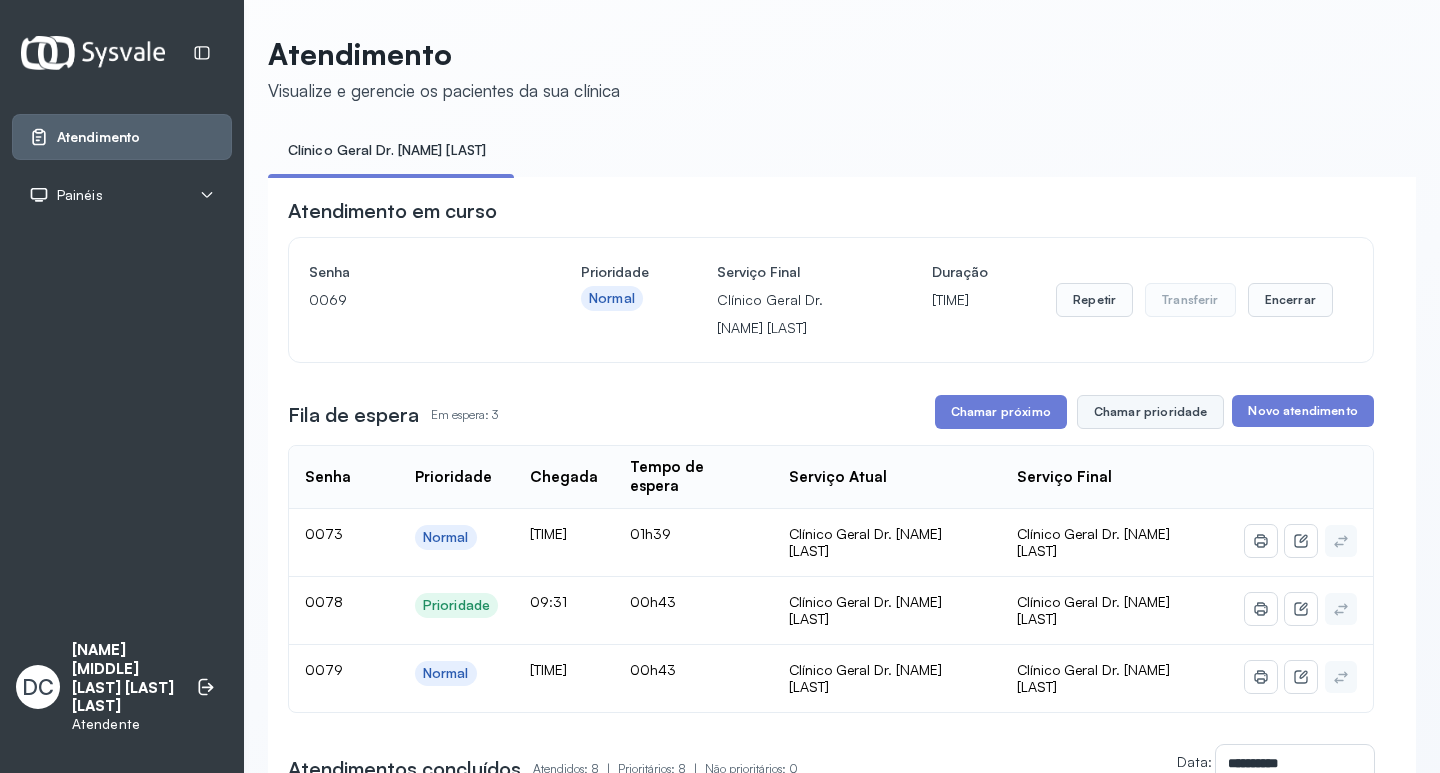 click on "Chamar prioridade" at bounding box center [1151, 412] 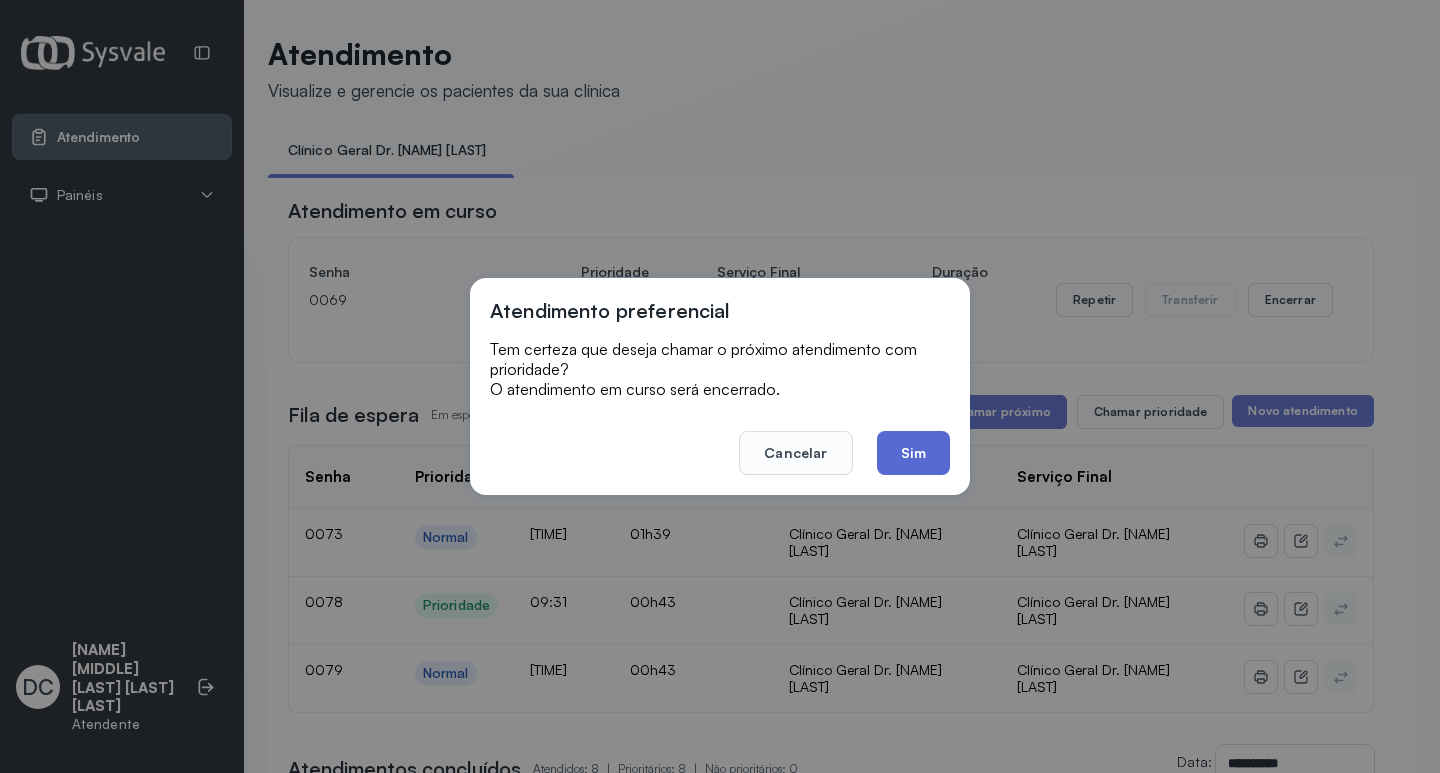 click on "Sim" 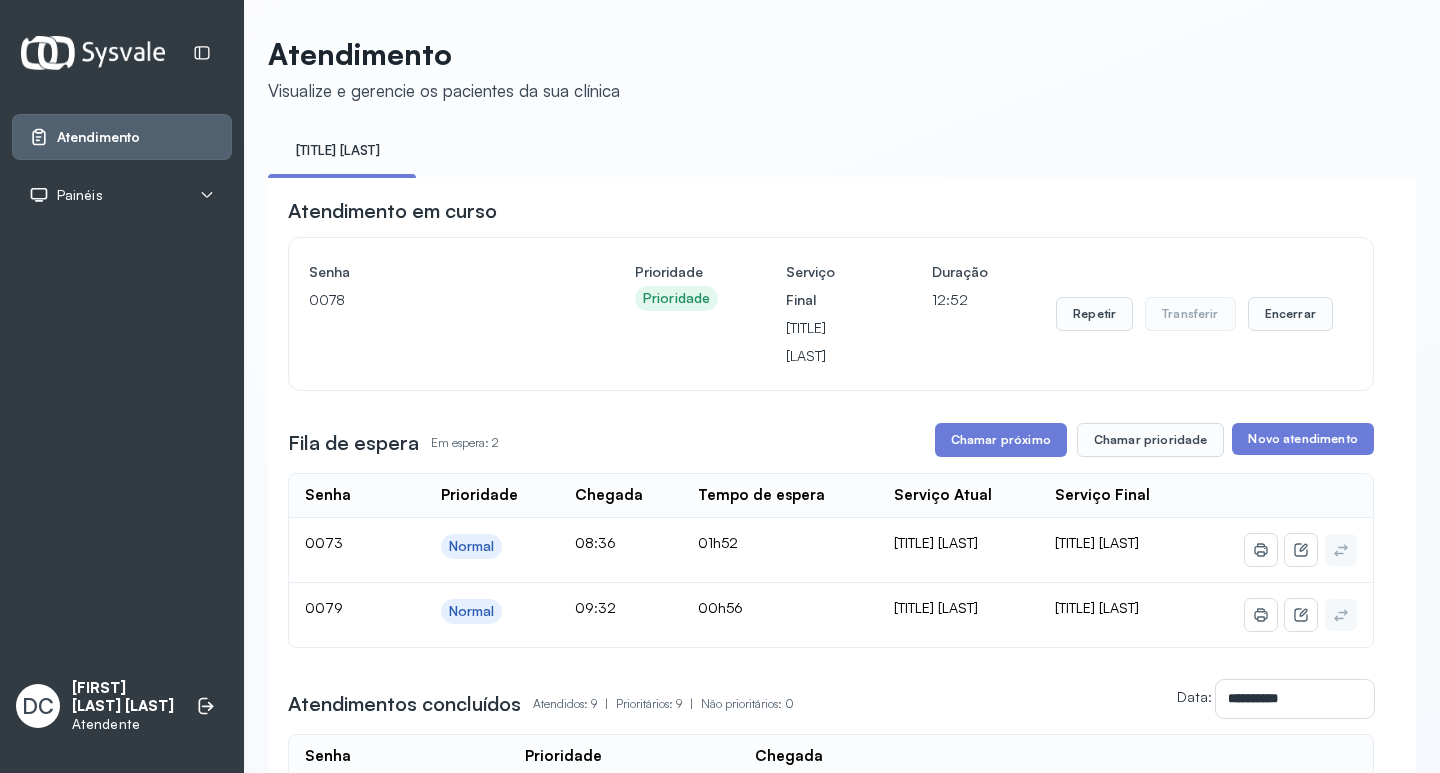 scroll, scrollTop: 0, scrollLeft: 0, axis: both 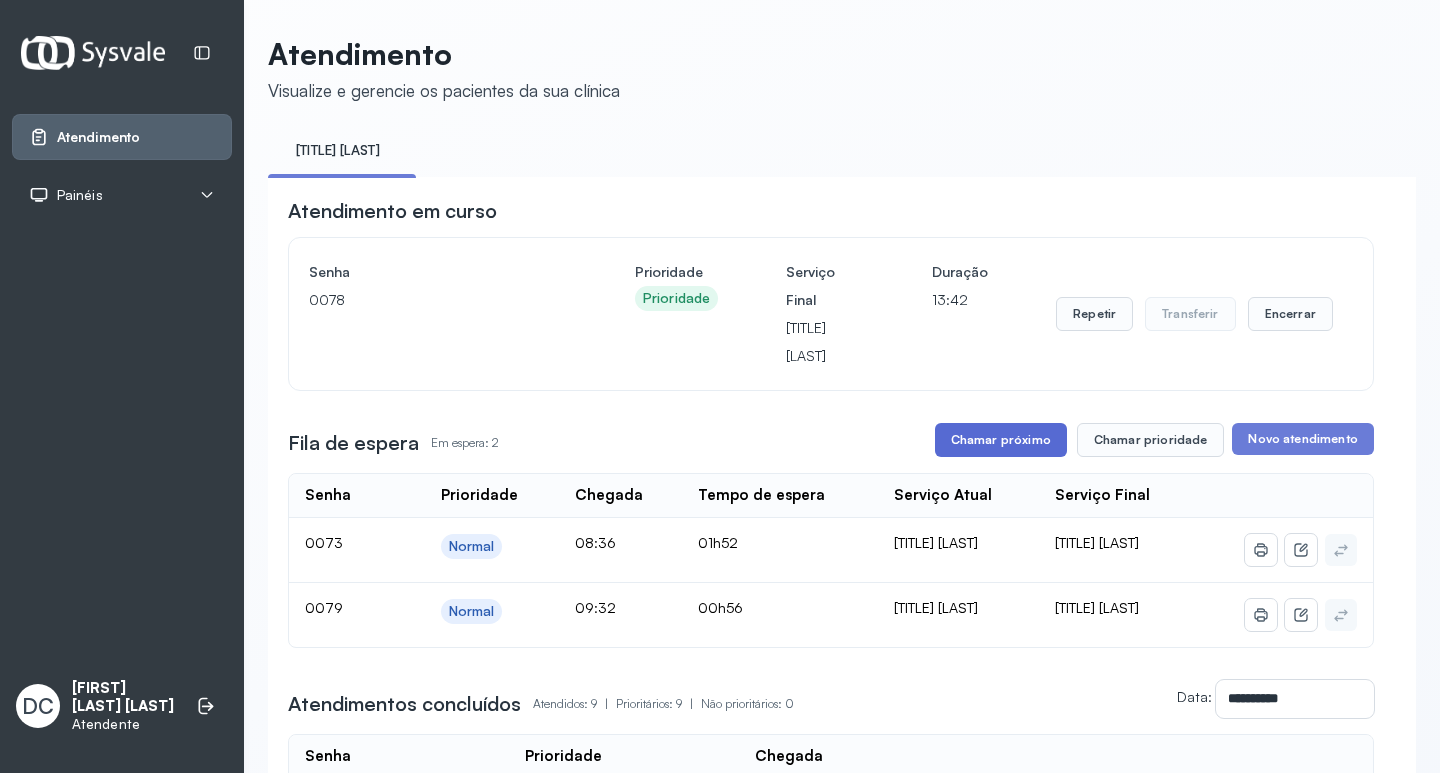 click on "Chamar próximo" at bounding box center (1001, 440) 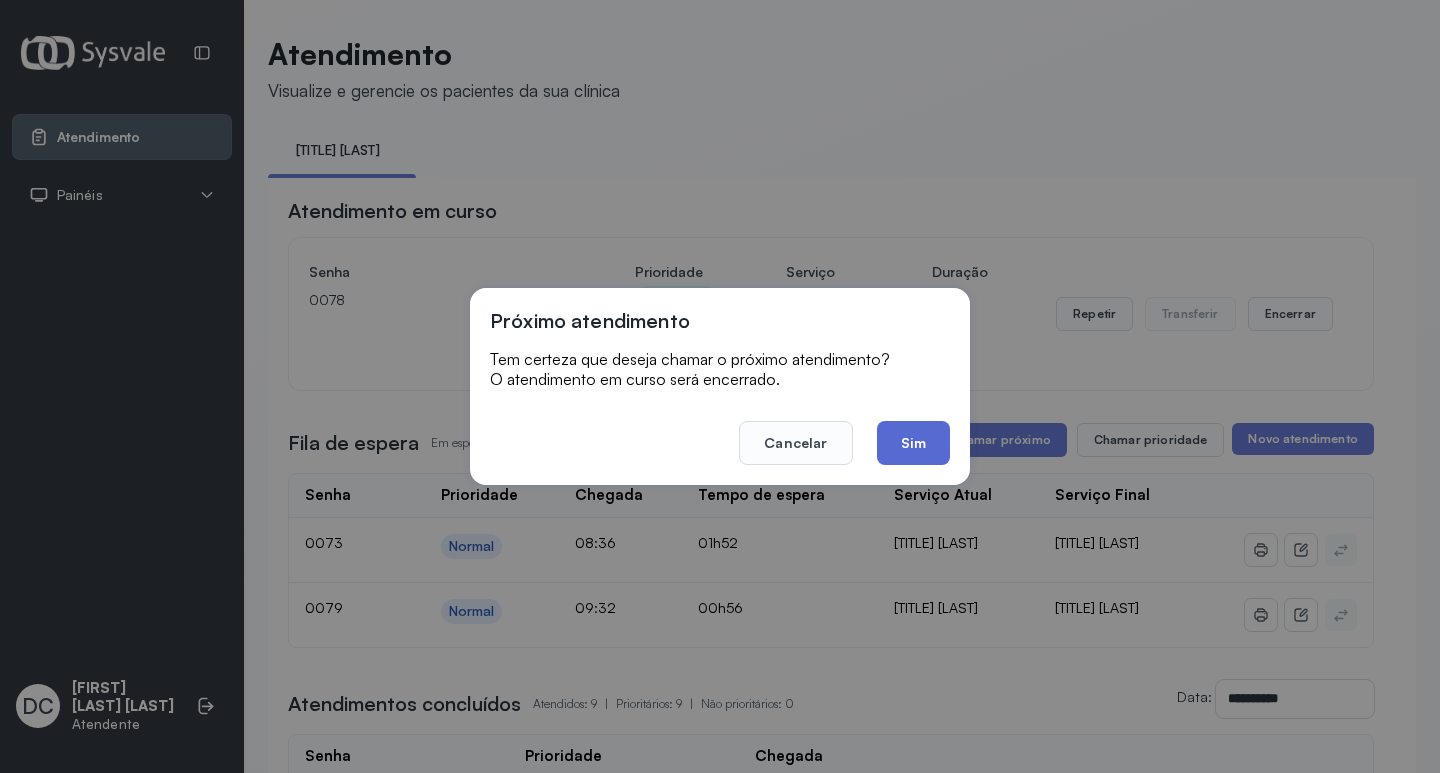 click on "Sim" 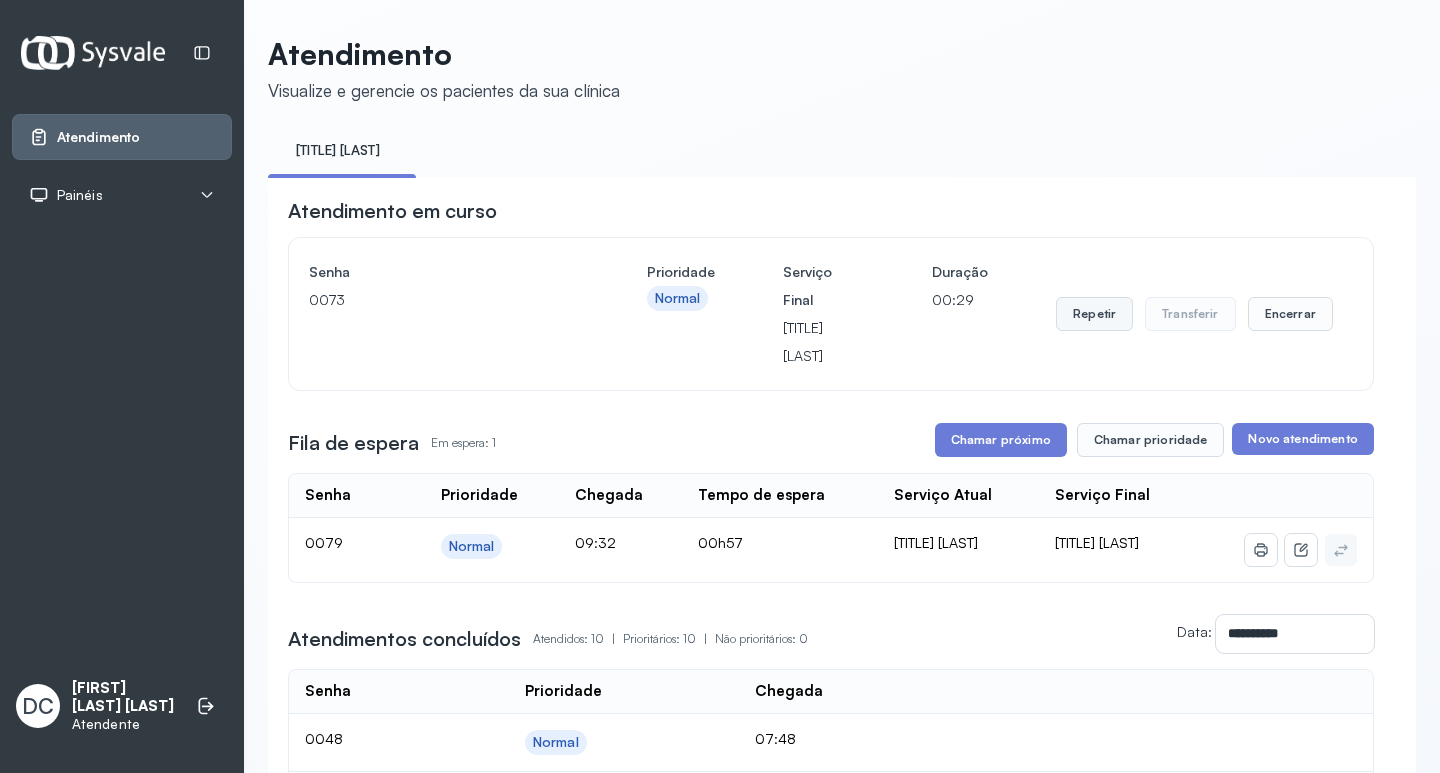 click on "Repetir" at bounding box center (1094, 314) 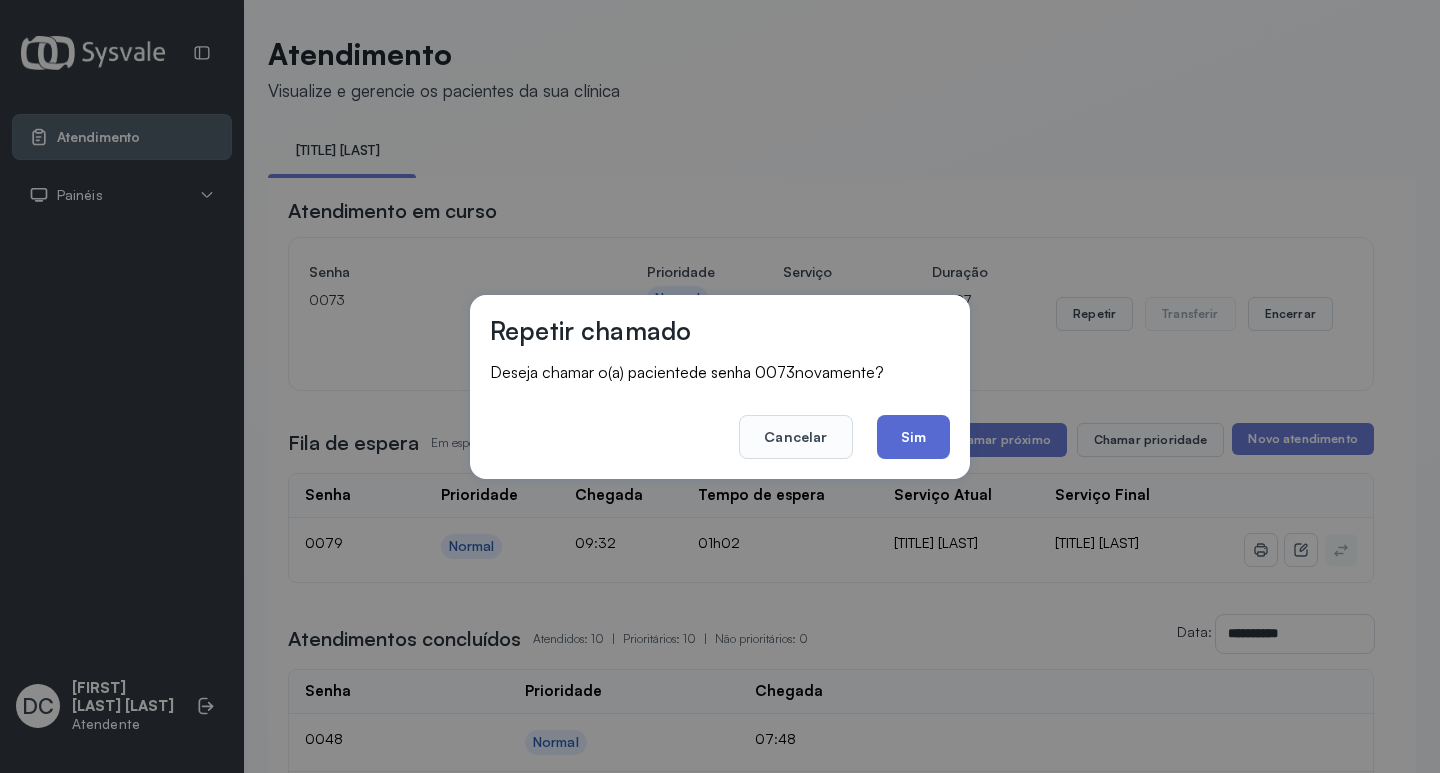 click on "Sim" 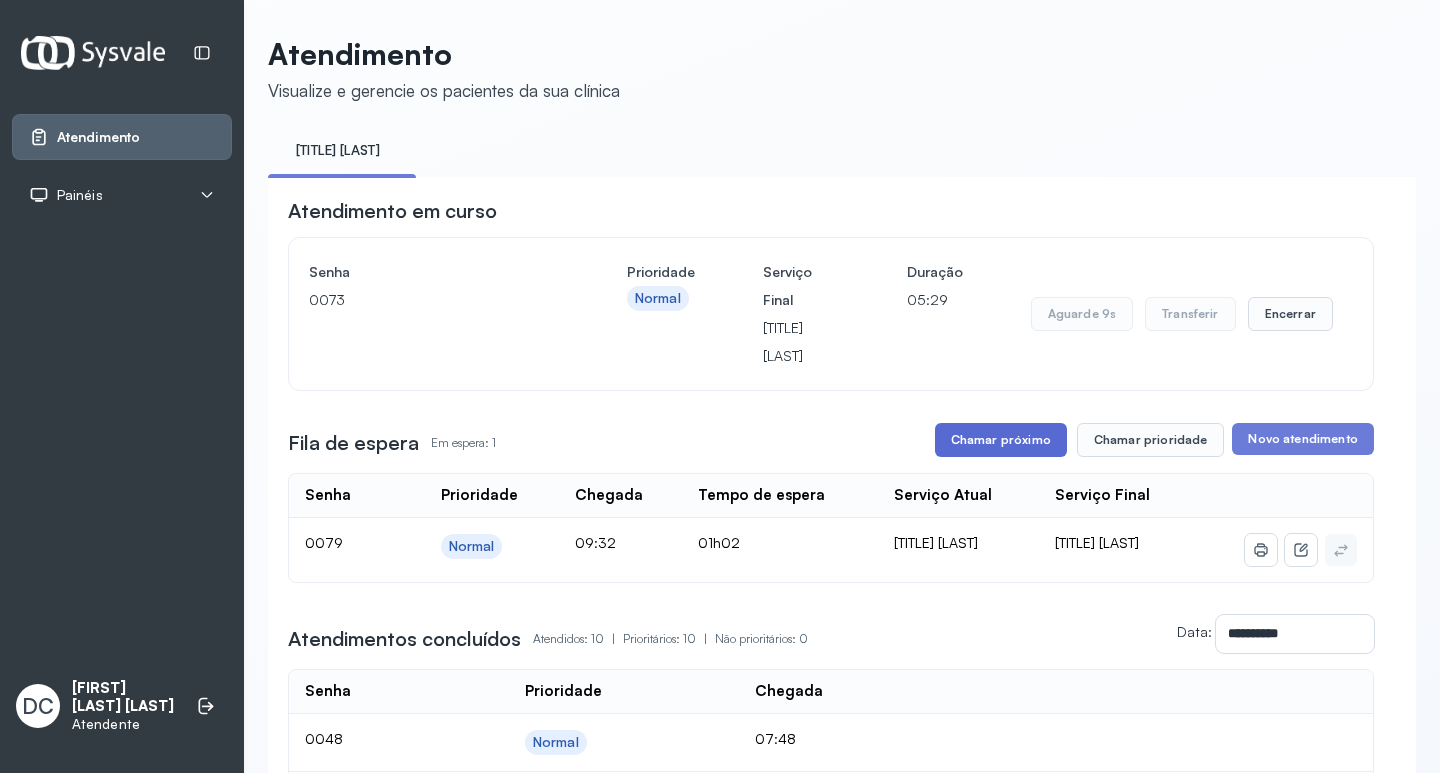 click on "Chamar próximo" at bounding box center [1001, 440] 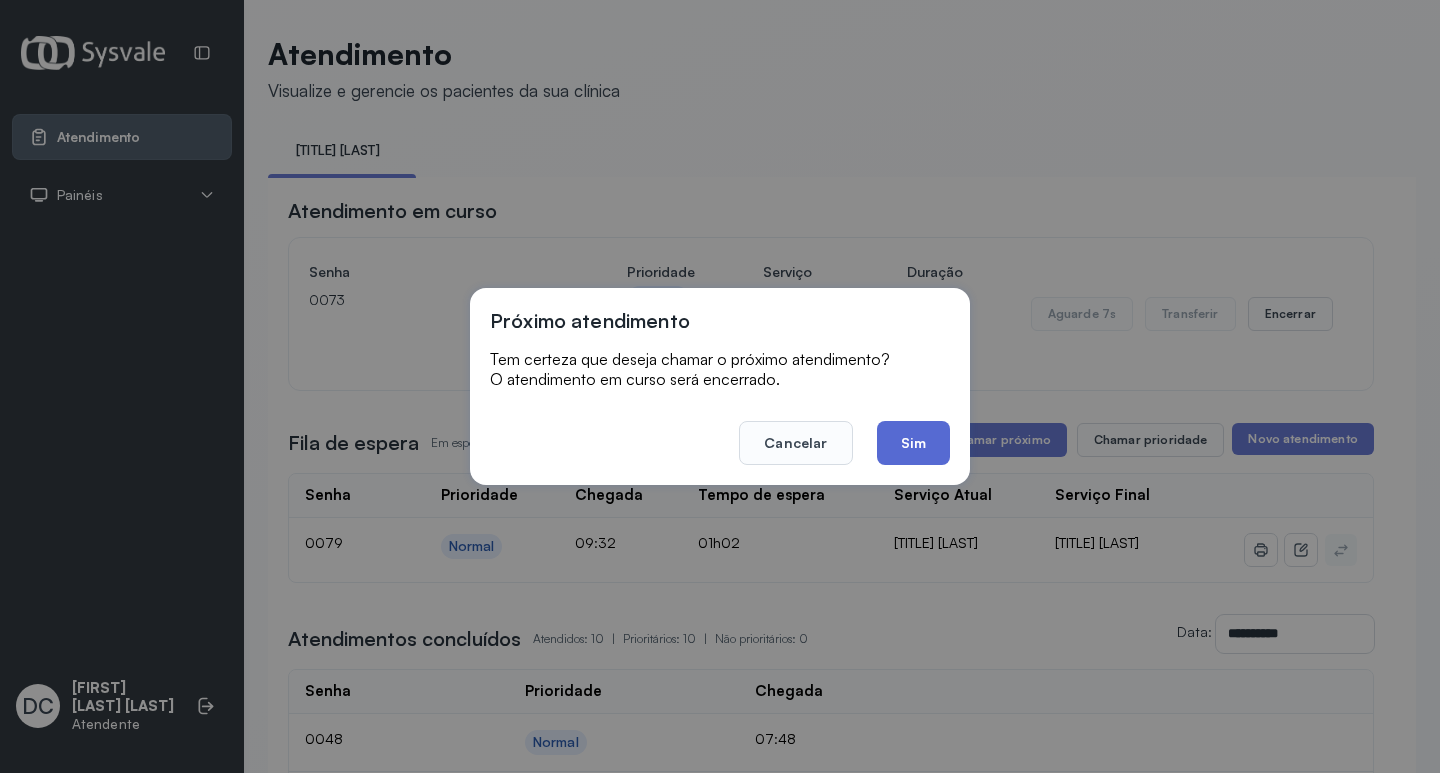click on "Sim" 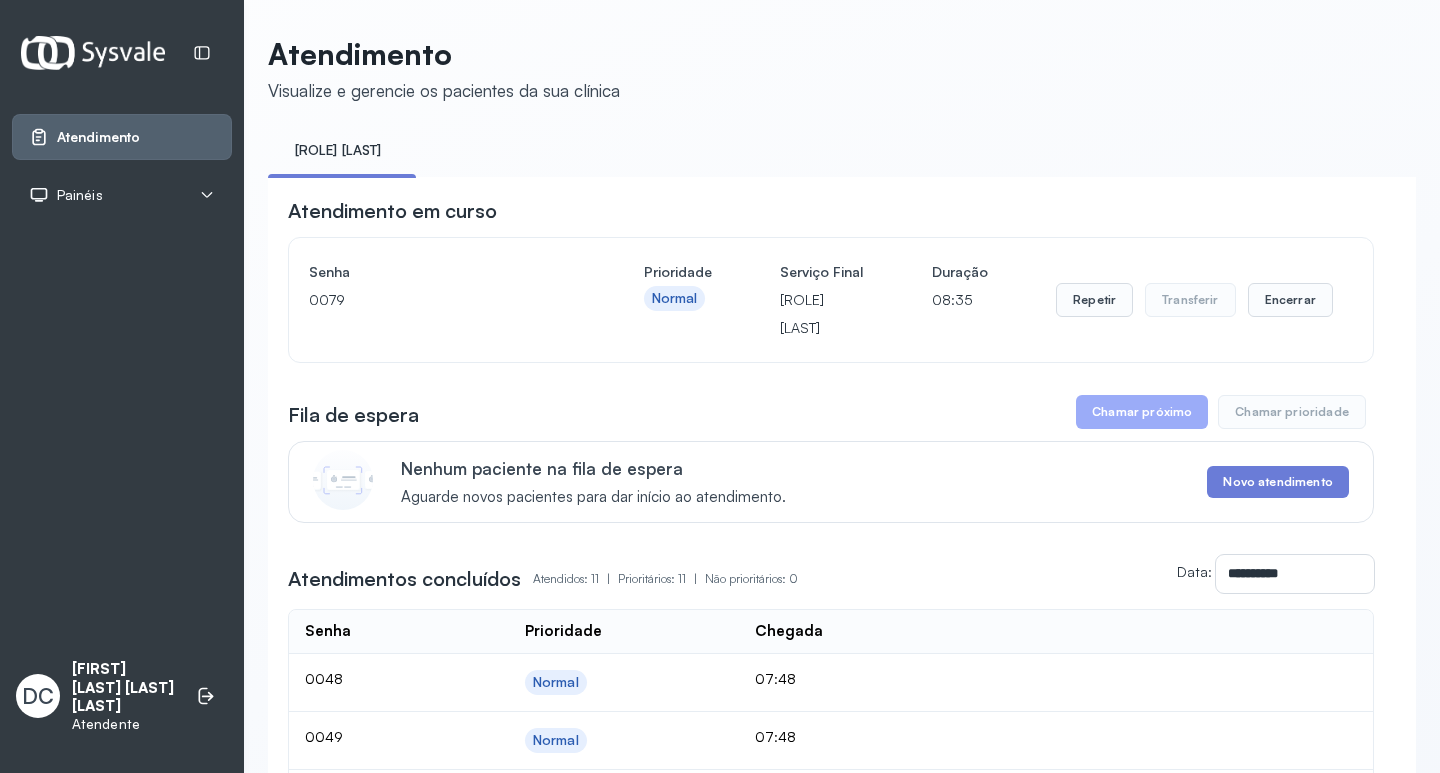 scroll, scrollTop: 0, scrollLeft: 0, axis: both 